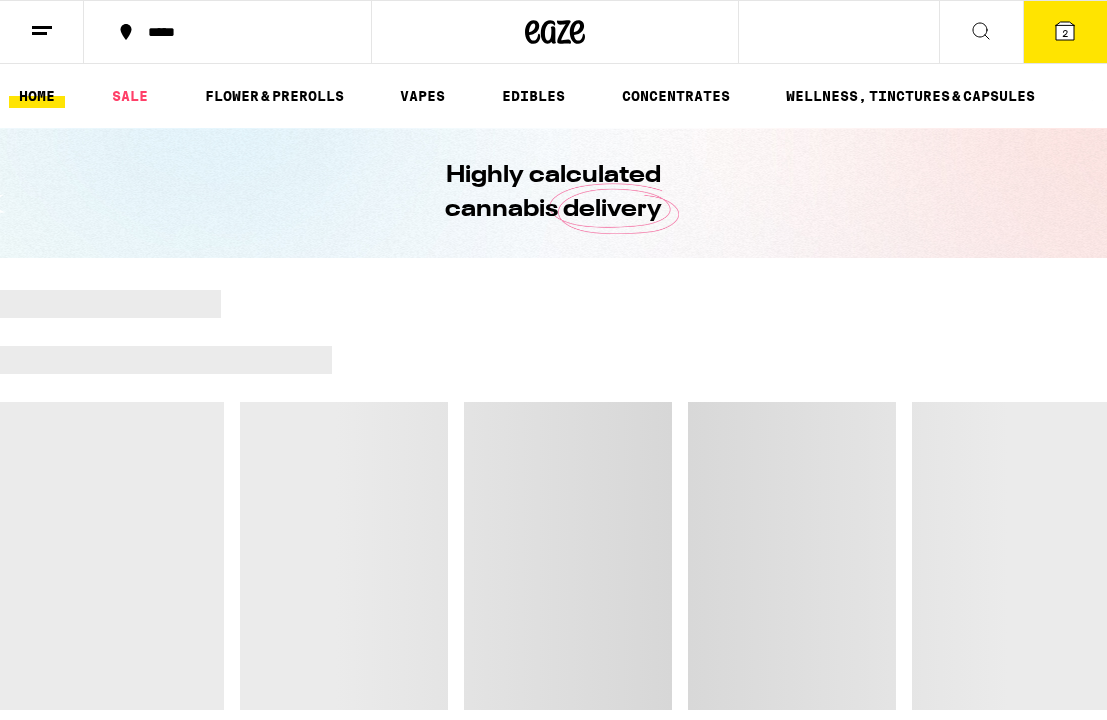 scroll, scrollTop: 0, scrollLeft: 0, axis: both 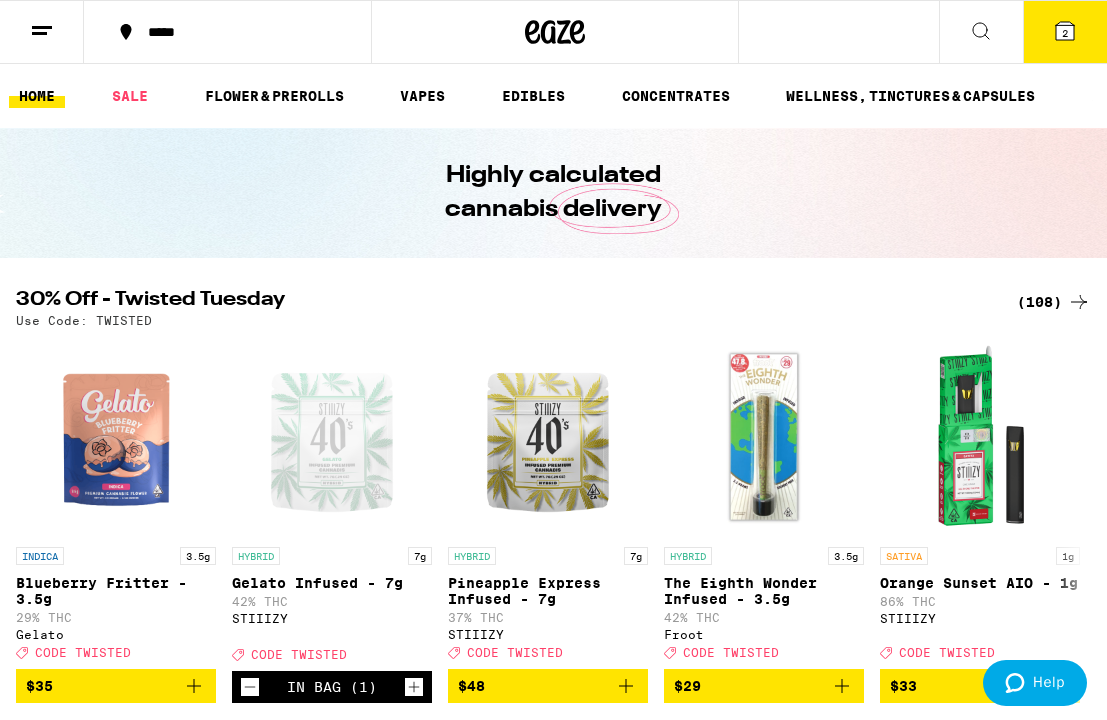 click on "2" at bounding box center [1065, 32] 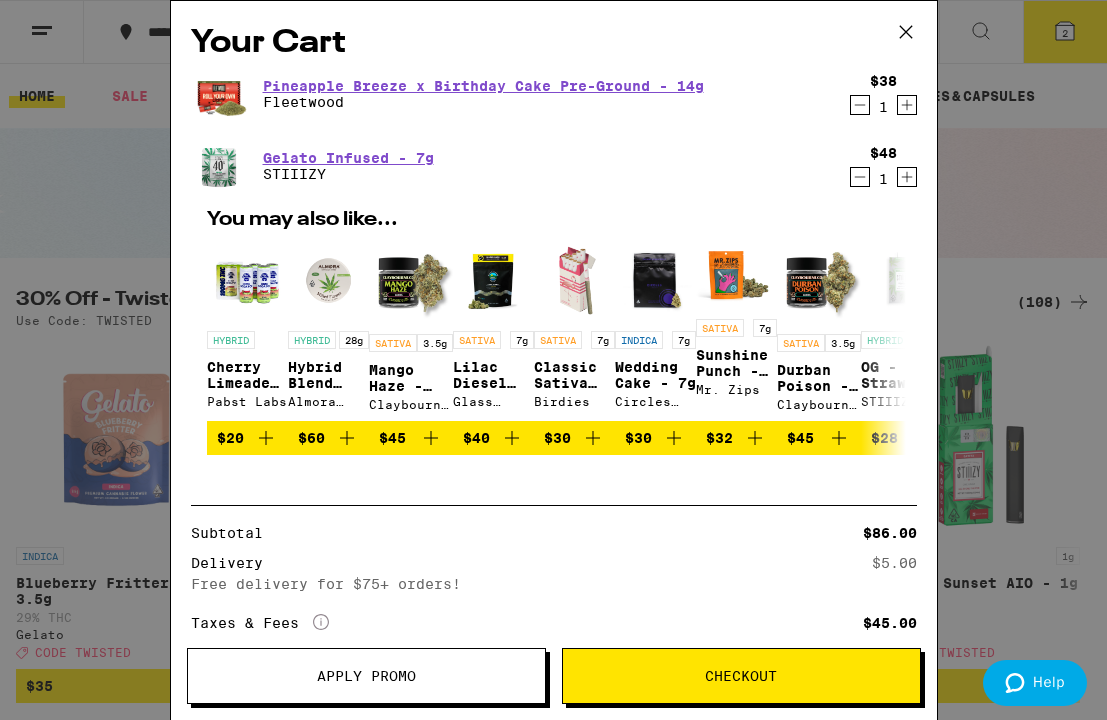click 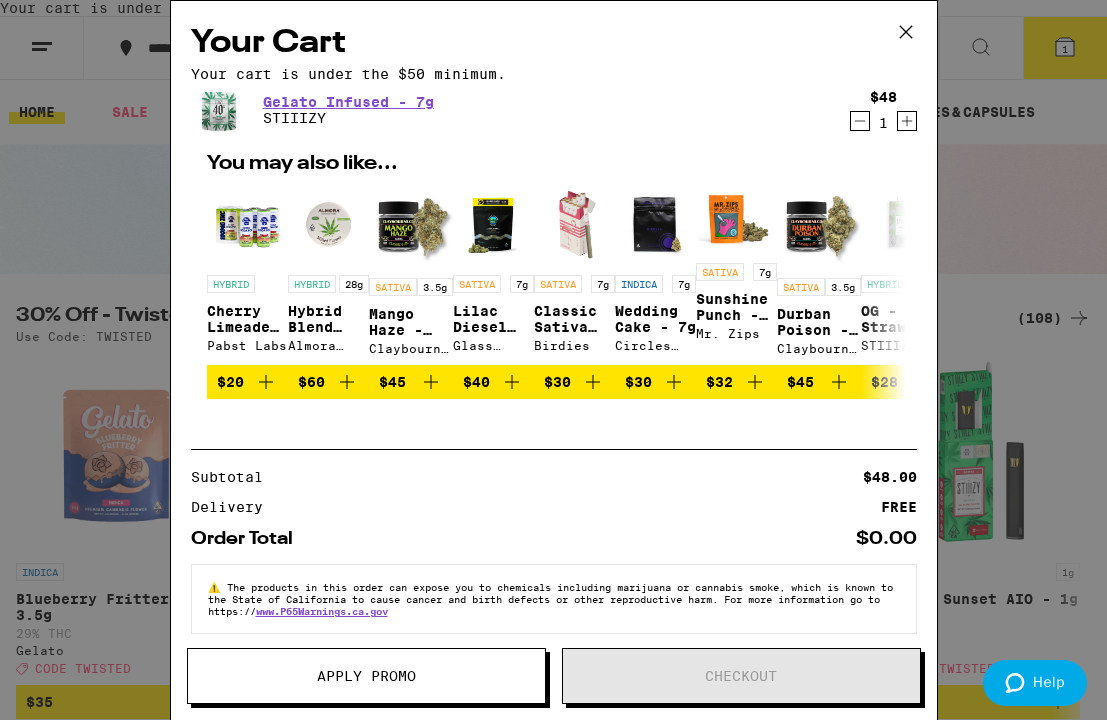 click 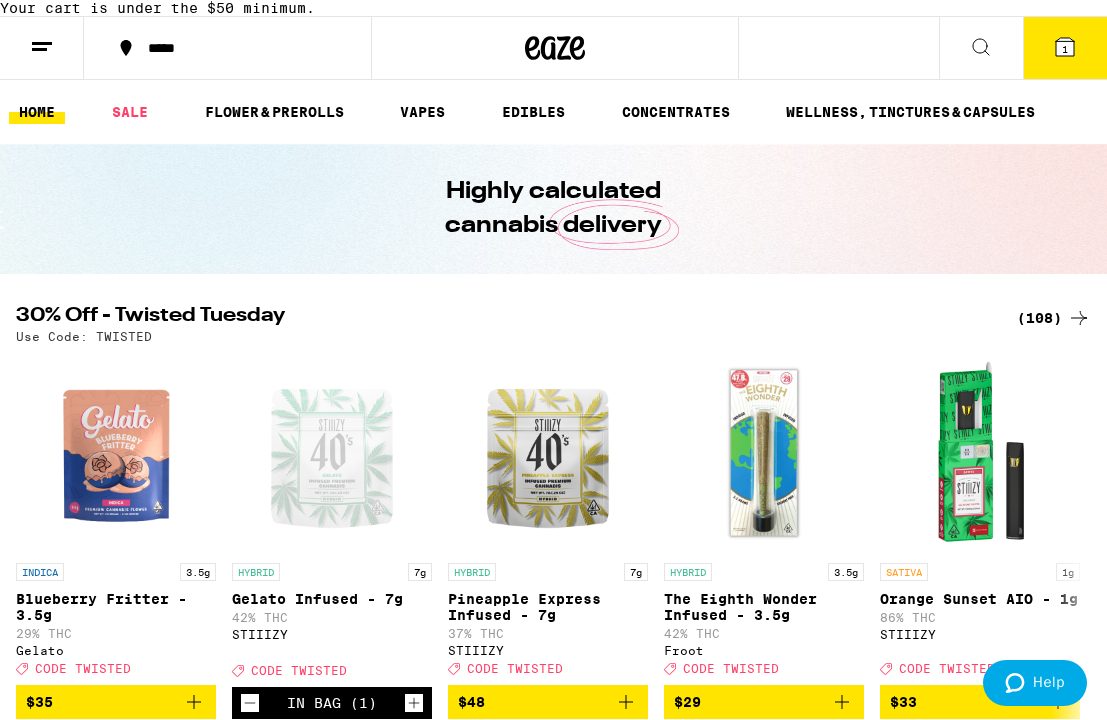 scroll, scrollTop: 0, scrollLeft: 0, axis: both 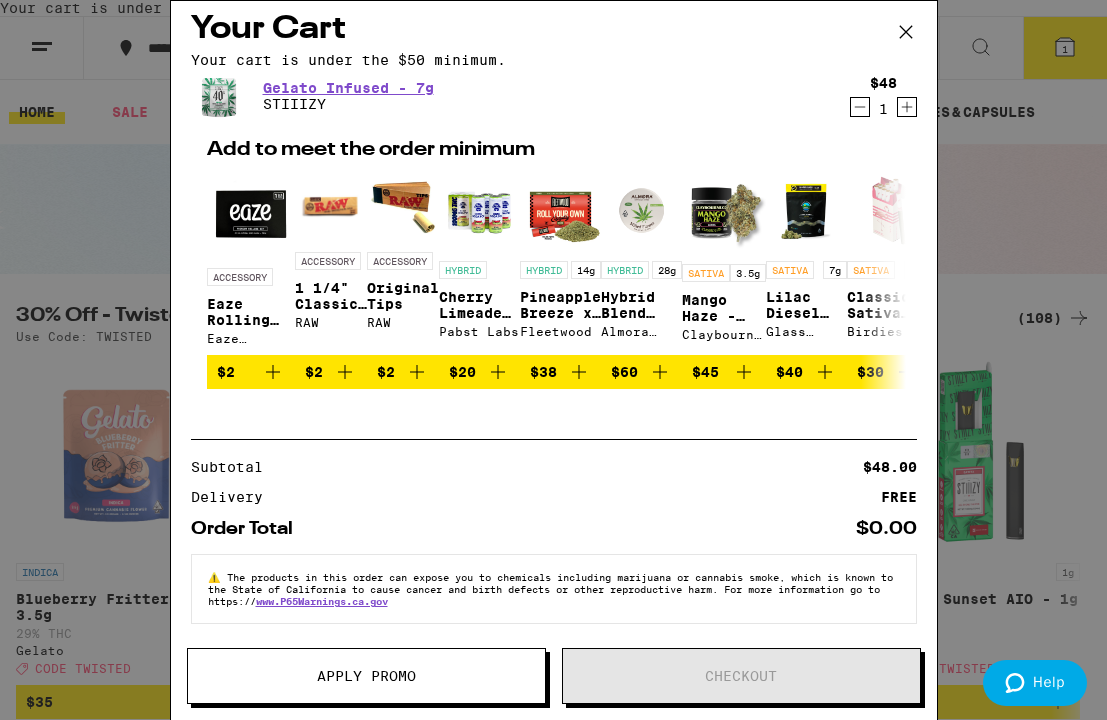 click on "Apply Promo" at bounding box center (366, 676) 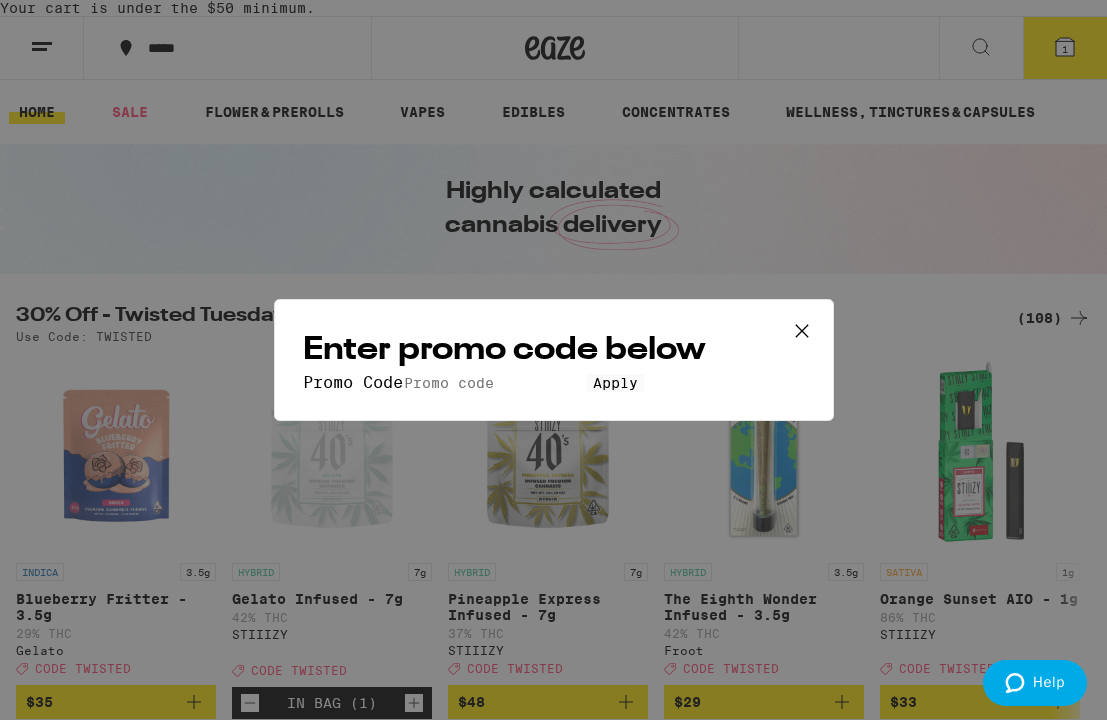 scroll, scrollTop: 0, scrollLeft: 0, axis: both 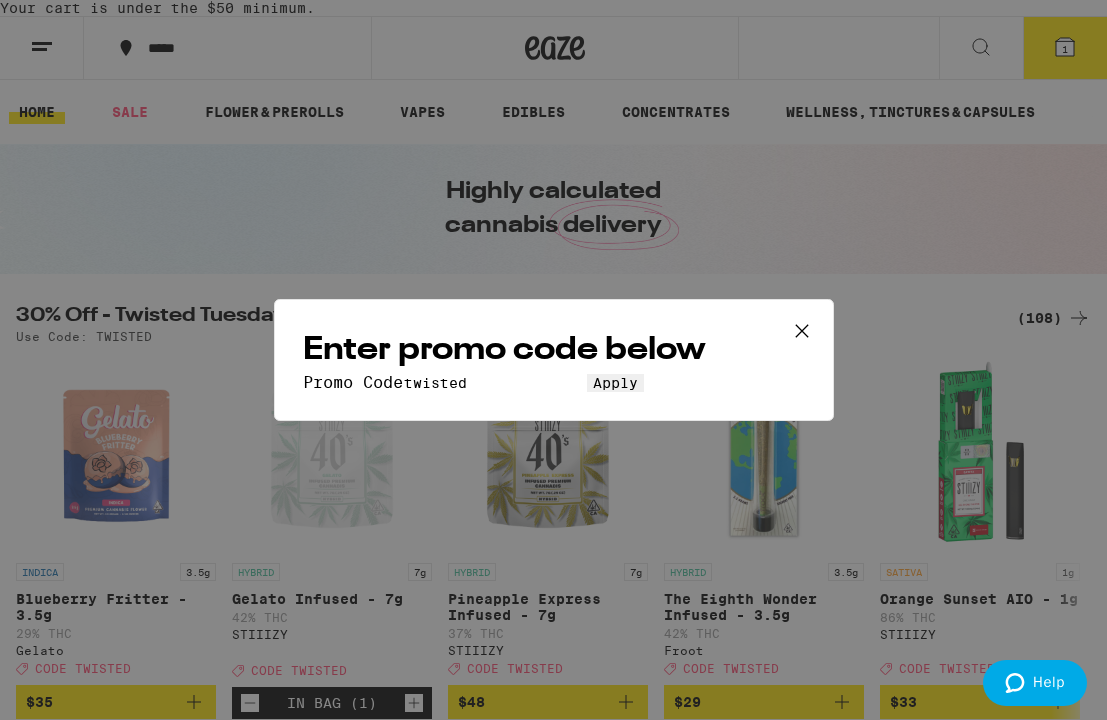 type on "twisted" 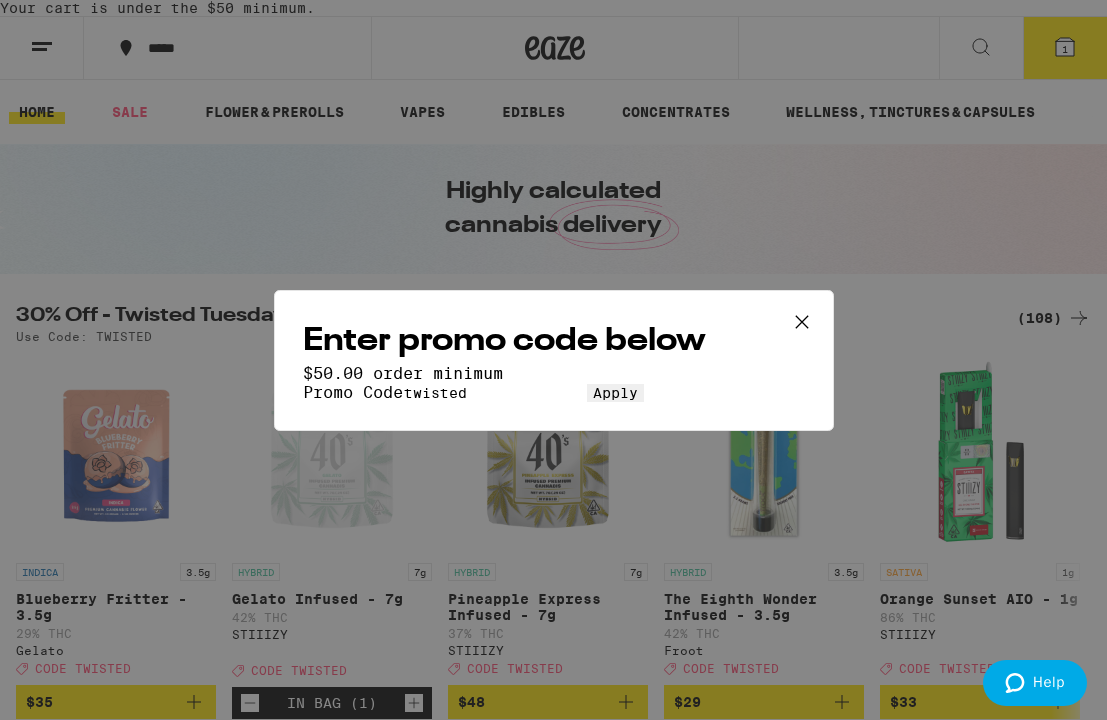 click 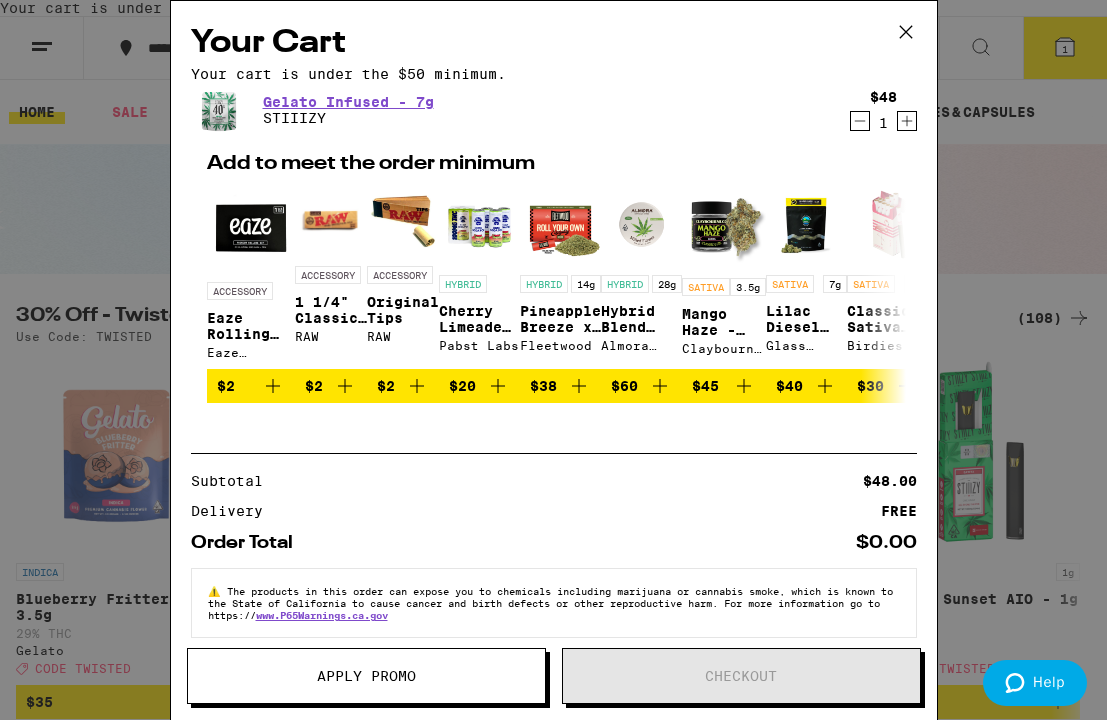 click 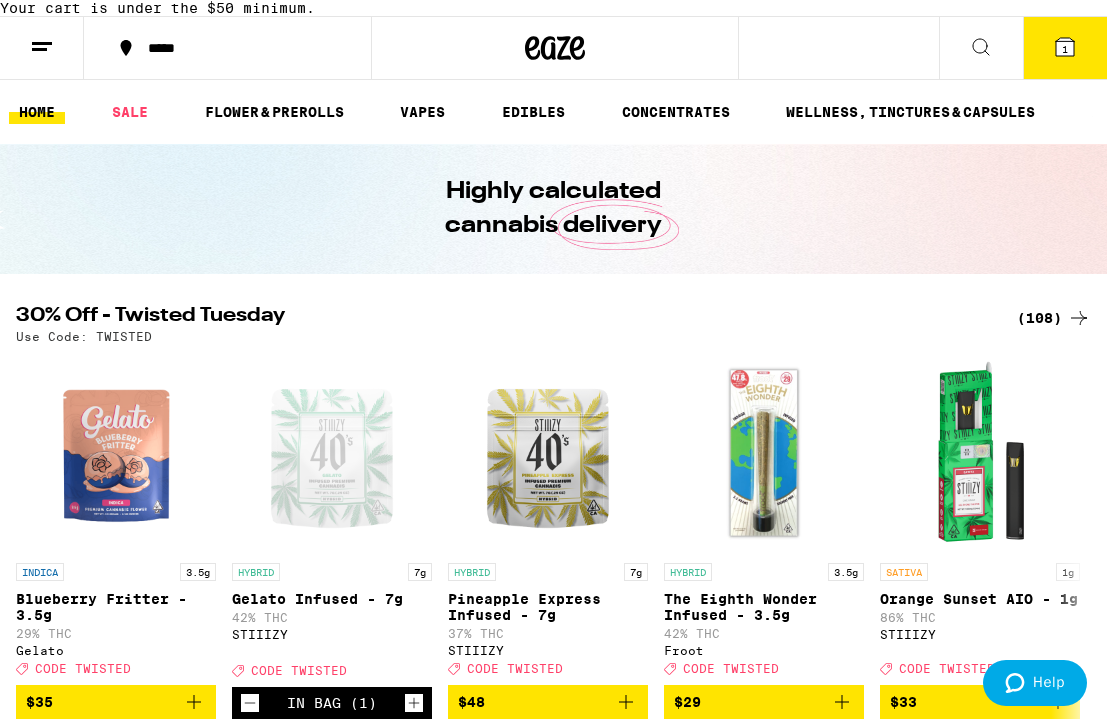 scroll, scrollTop: 0, scrollLeft: 0, axis: both 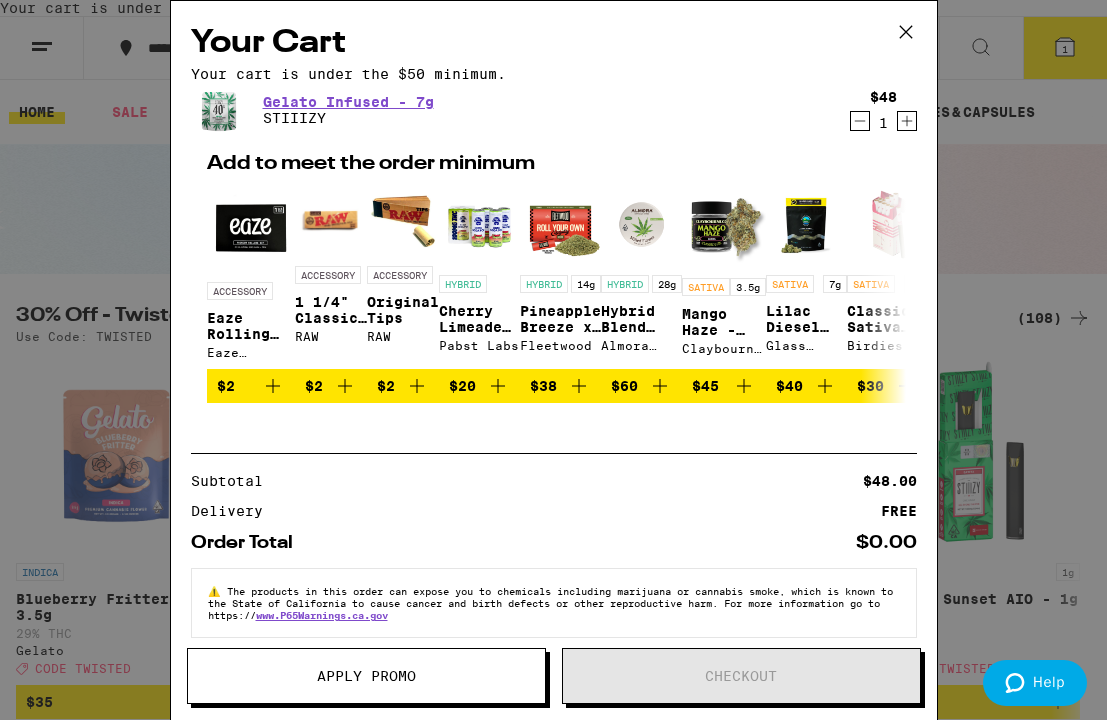 click 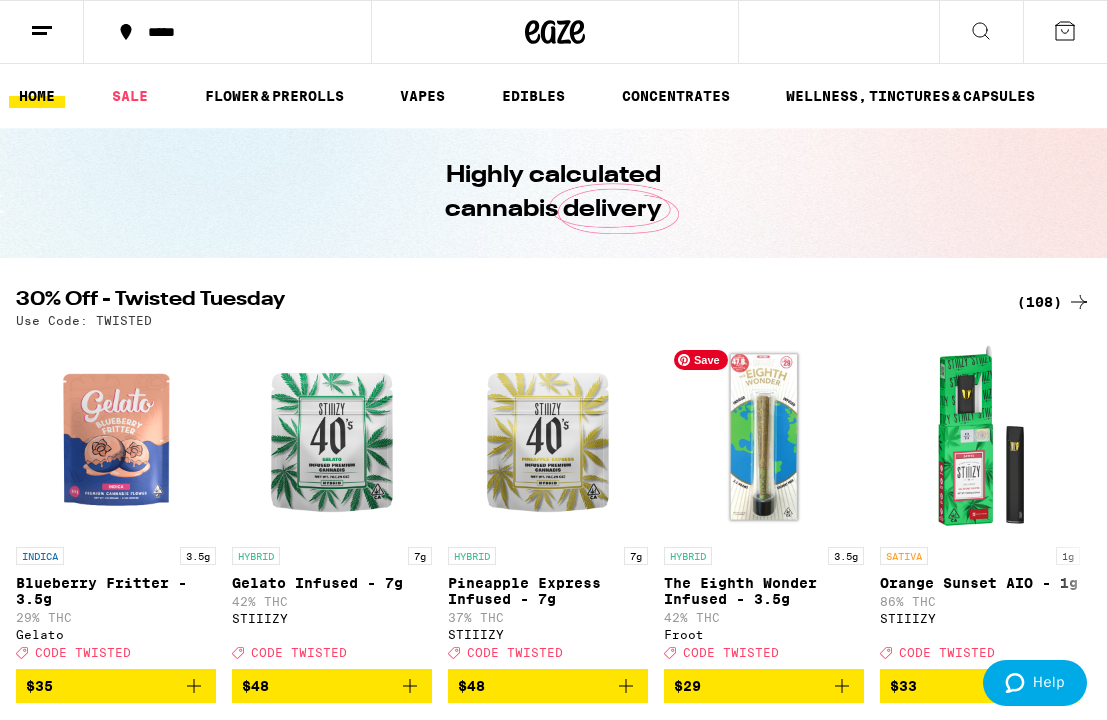 scroll, scrollTop: 0, scrollLeft: 0, axis: both 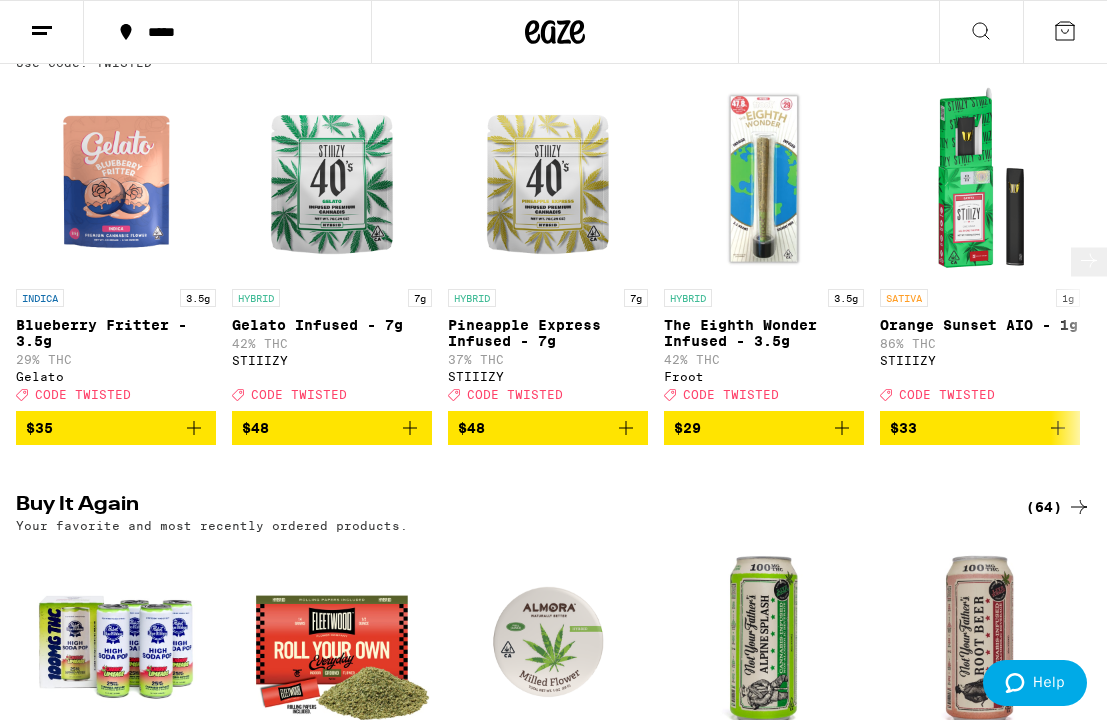 click 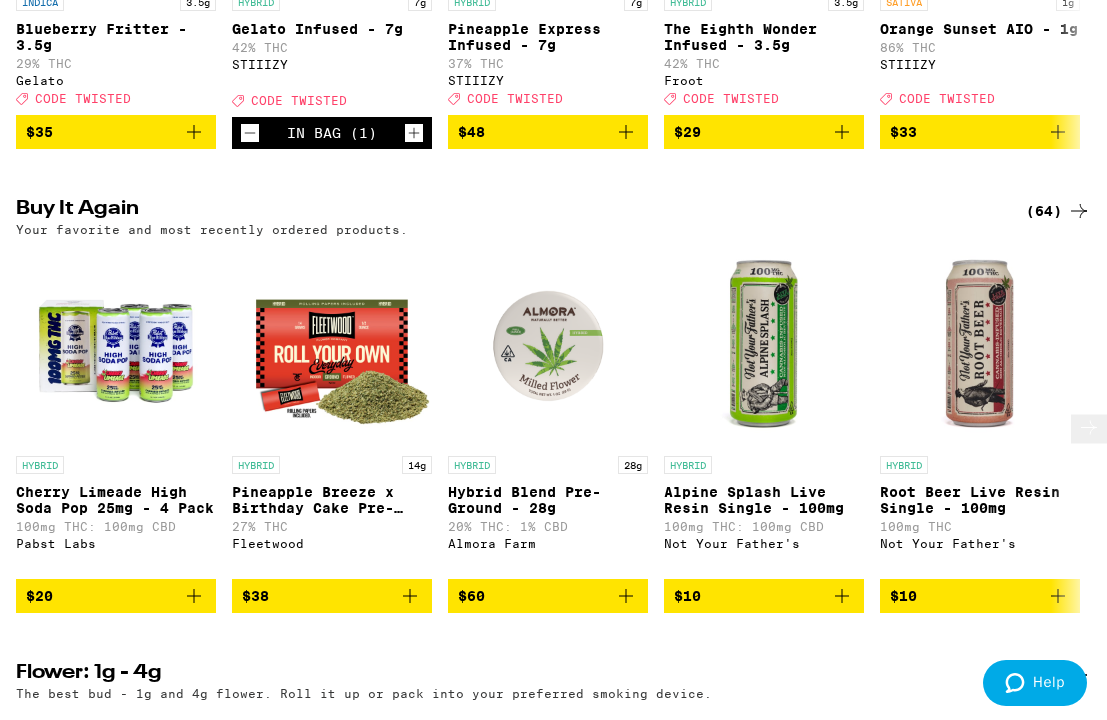 scroll, scrollTop: 576, scrollLeft: 0, axis: vertical 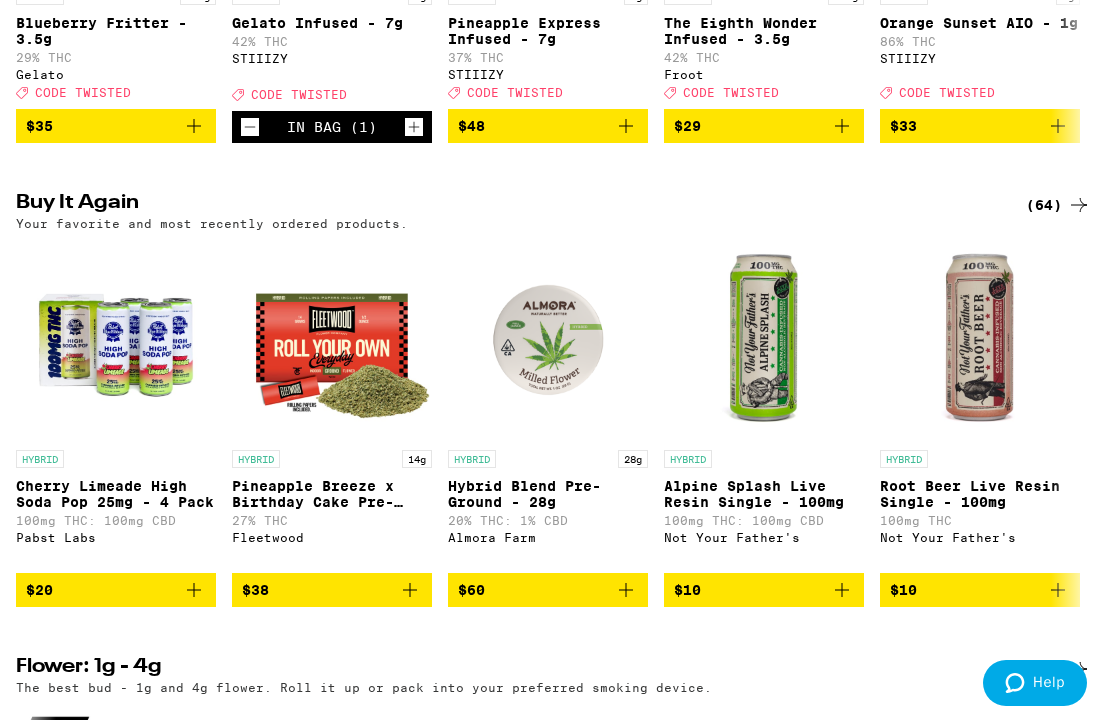 click 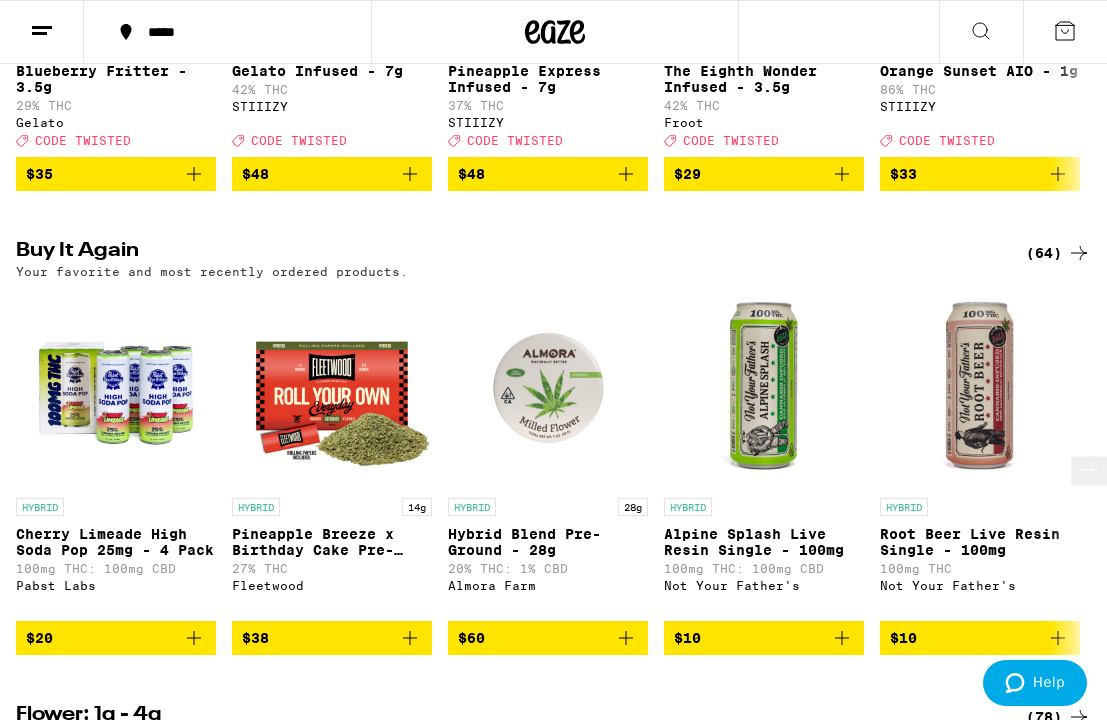 click 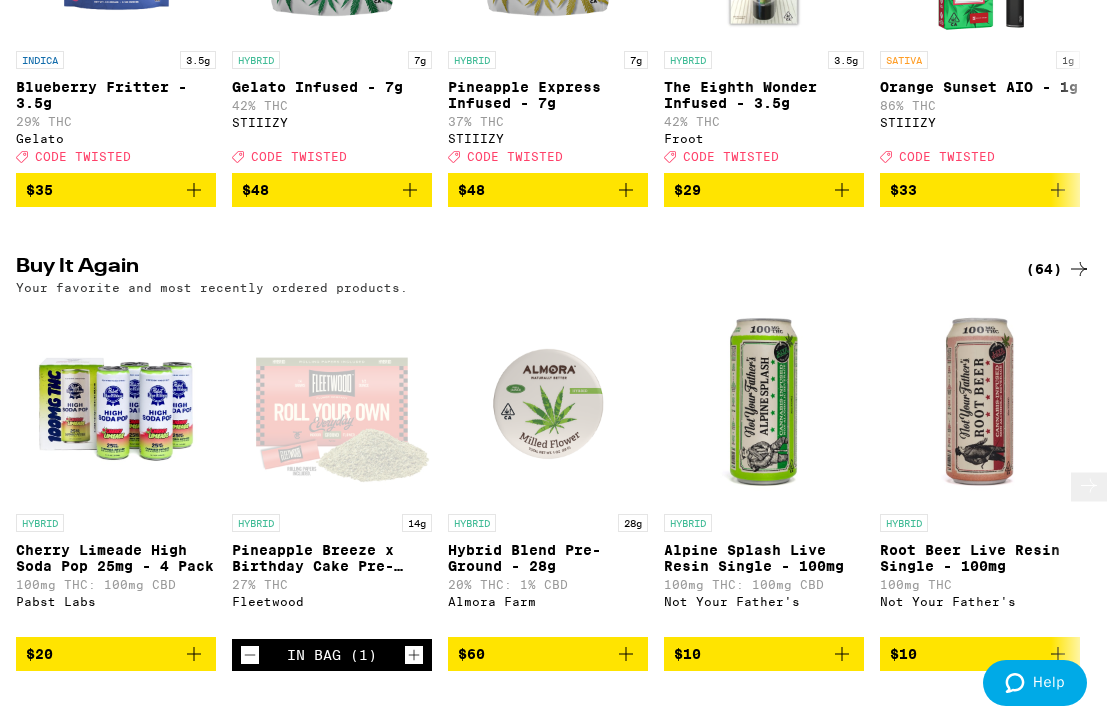 scroll, scrollTop: 576, scrollLeft: 0, axis: vertical 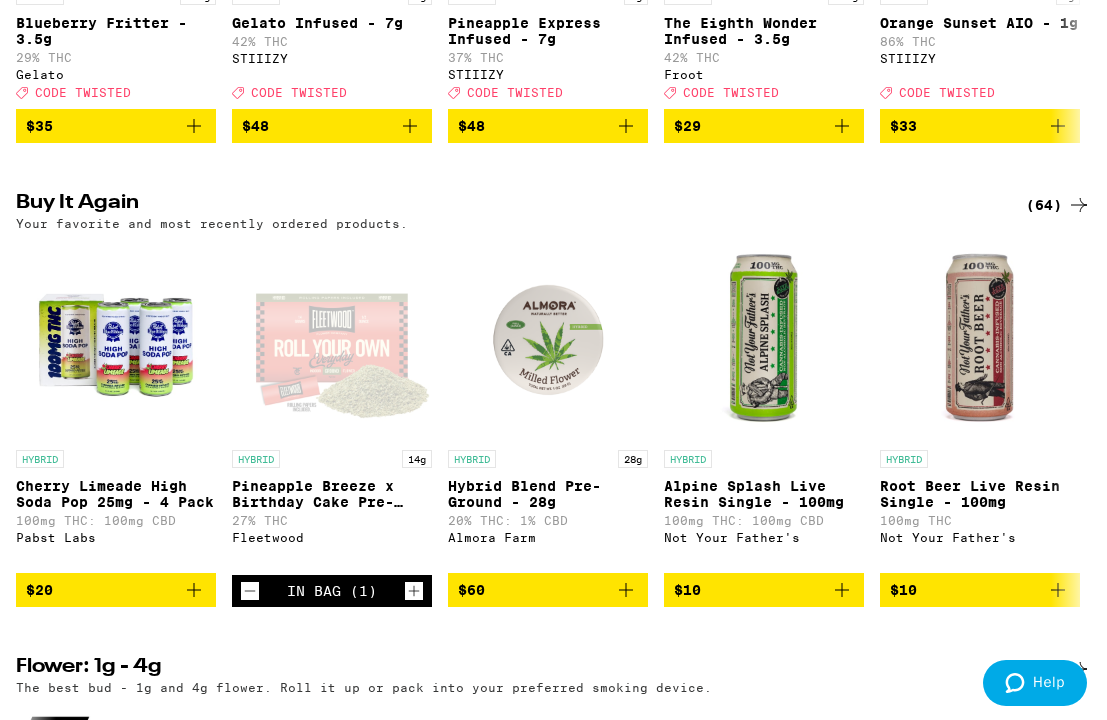 click 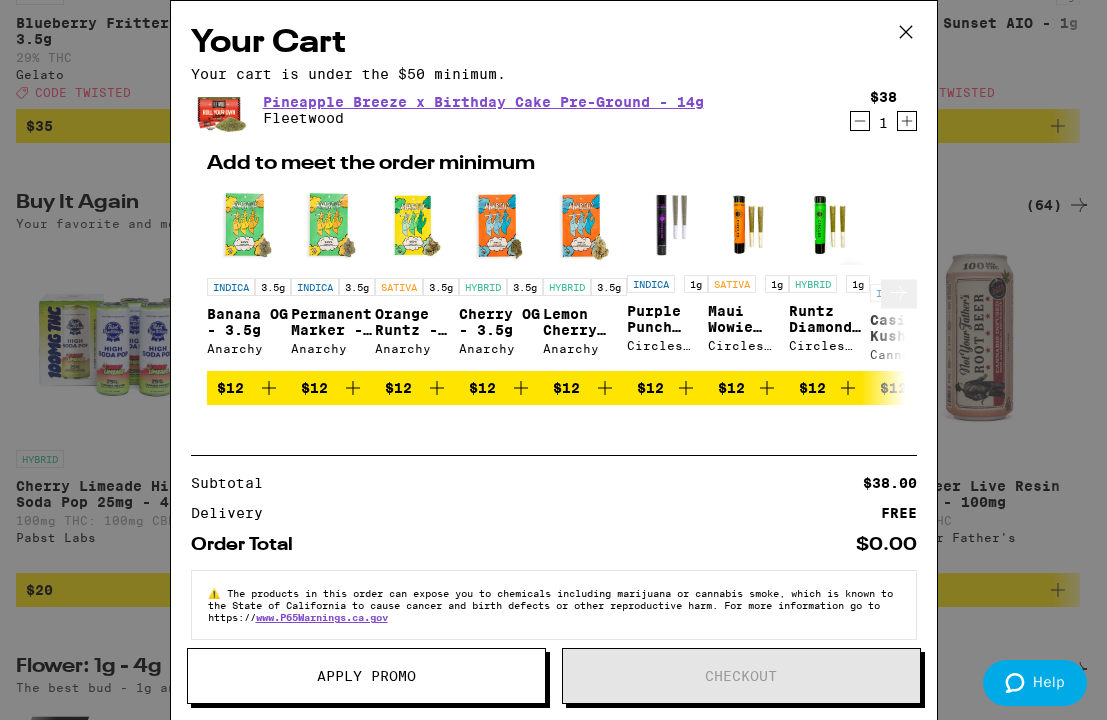 scroll, scrollTop: 123, scrollLeft: 0, axis: vertical 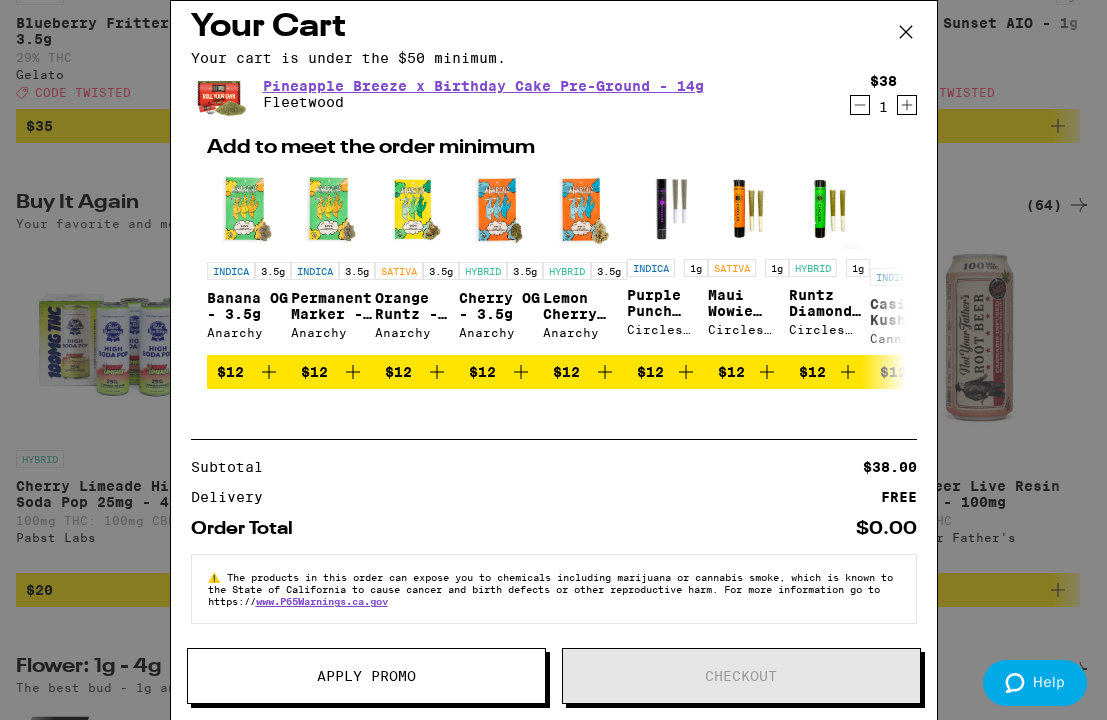 click on "Your Cart Your cart is under the $50 minimum. Pineapple Breeze x Birthday Cake Pre-Ground - 14g Fleetwood $38 1 Add to meet the order minimum INDICA 3.5g Banana OG - 3.5g Anarchy $12 INDICA 3.5g Permanent Marker - 3.5g Anarchy $12 SATIVA 3.5g Orange Runtz - 3.5g Anarchy $12 HYBRID 3.5g Cherry OG - 3.5g Anarchy $12 HYBRID 3.5g Lemon Cherry Gelato - 3.5g Anarchy $12 INDICA 1g Purple Punch Diamond Infused 2-Pack - 1g Circles Eclipse $12 SATIVA 1g Maui Wowie Diamond Infused 2-Pack - 1g Circles Eclipse $12 HYBRID 1g Runtz Diamond Infused 2-Pack - 1g Circles Eclipse $12 INDICA 0.75g Casino Kush - 0.75g Cannabiotix $12 INDICA 0.75g Grape Gasby - 0.75g Cannabiotix $12 Subtotal $38.00 Delivery FREE Order Total $0.00 ⚠️ The products in this order can expose you to chemicals including marijuana or cannabis smoke, which is known to the State of [STATE] to cause cancer and birth defects or other reproductive harm. For more information go to https:// www.P65Warnings.ca.gov Apply Promo Checkout" at bounding box center [553, 360] 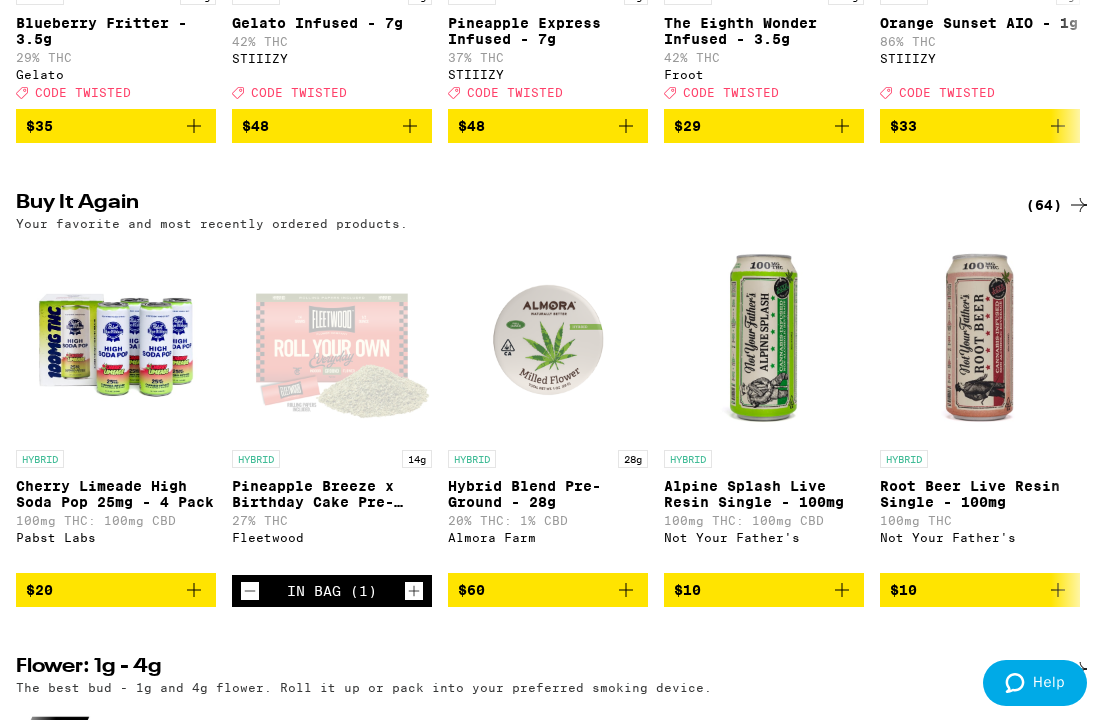 scroll, scrollTop: 0, scrollLeft: 0, axis: both 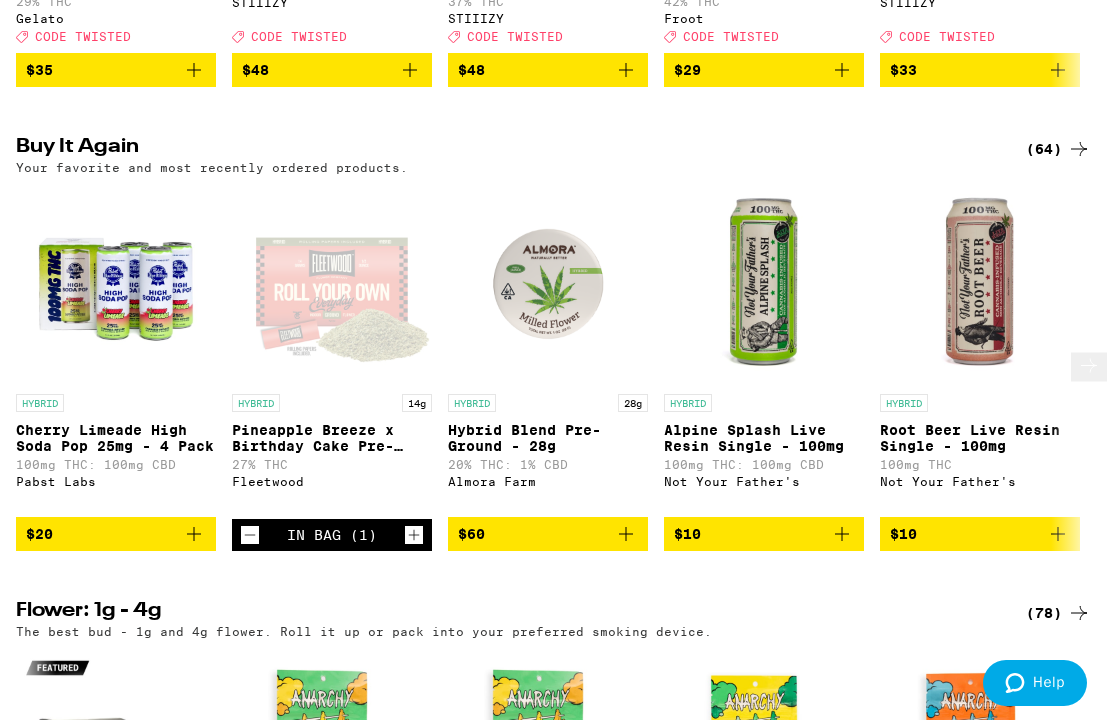 click on "$10" at bounding box center (764, 534) 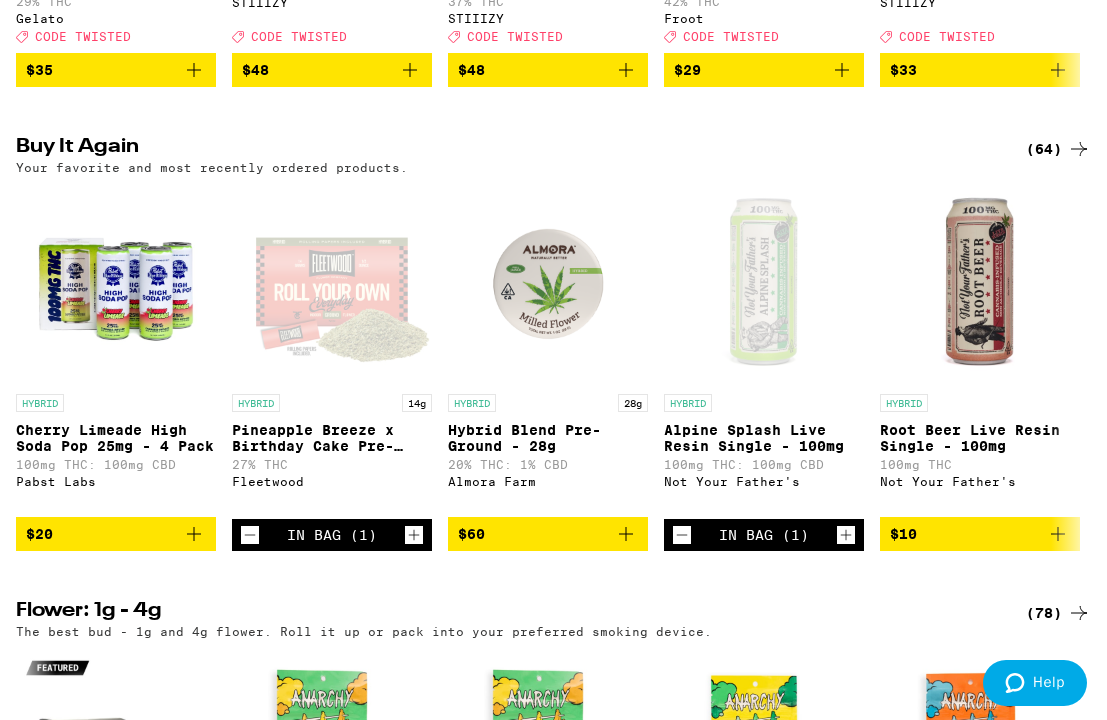 click 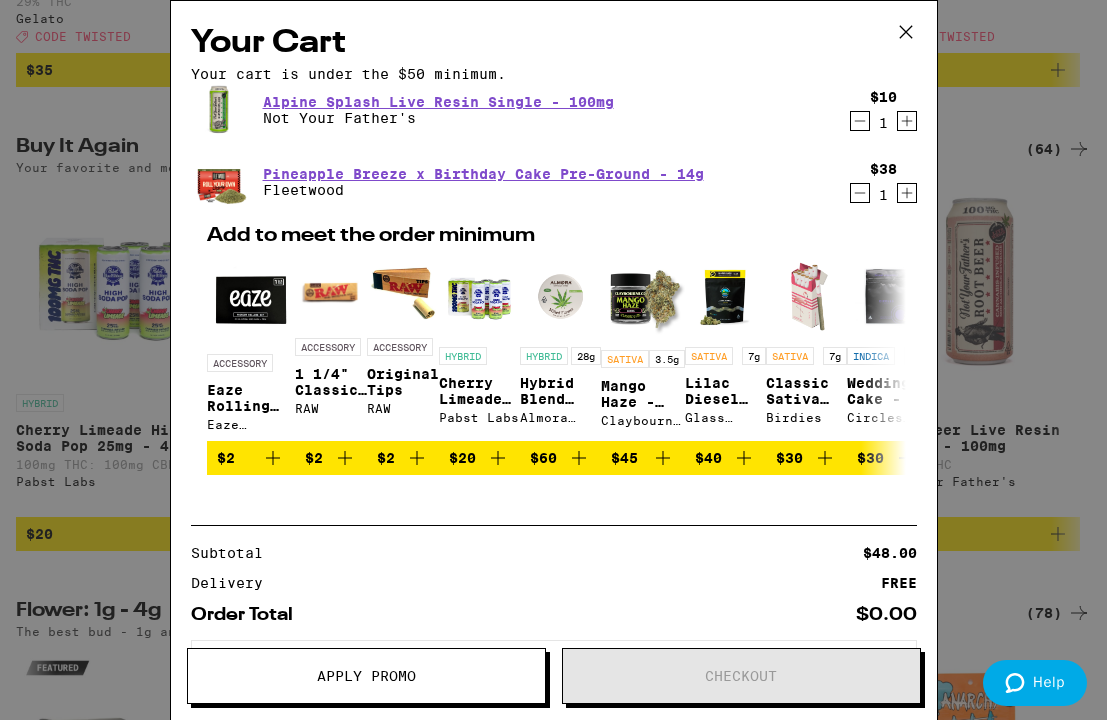 click 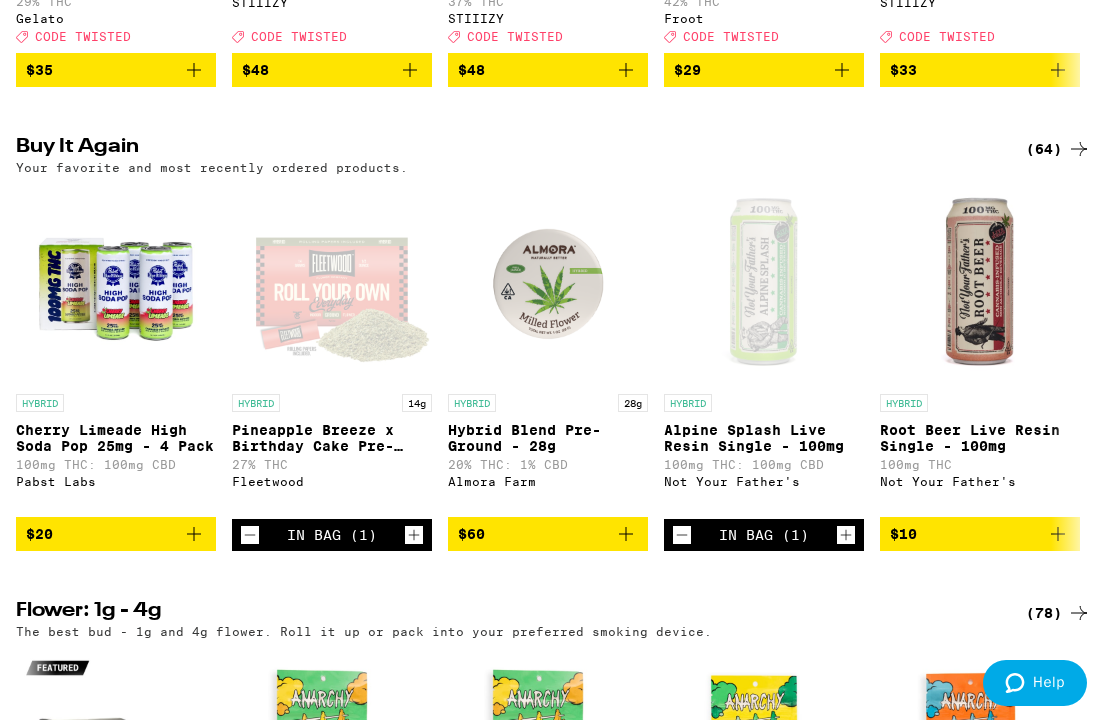 scroll, scrollTop: 0, scrollLeft: 0, axis: both 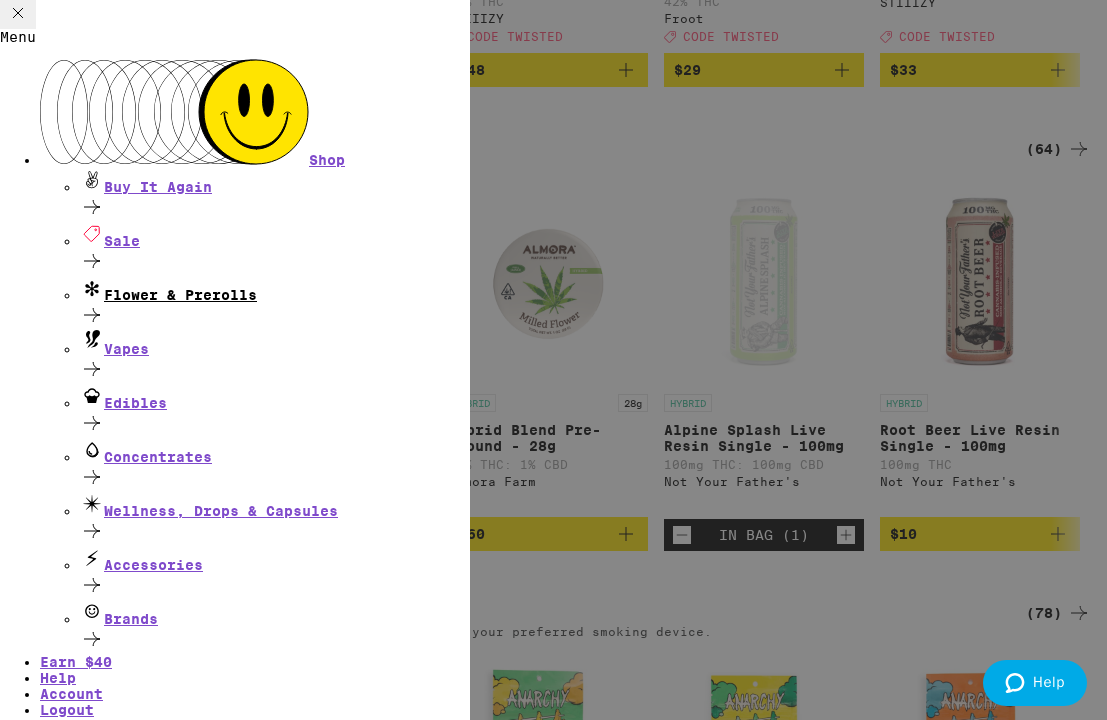 click on "Flower & Prerolls" at bounding box center (275, 289) 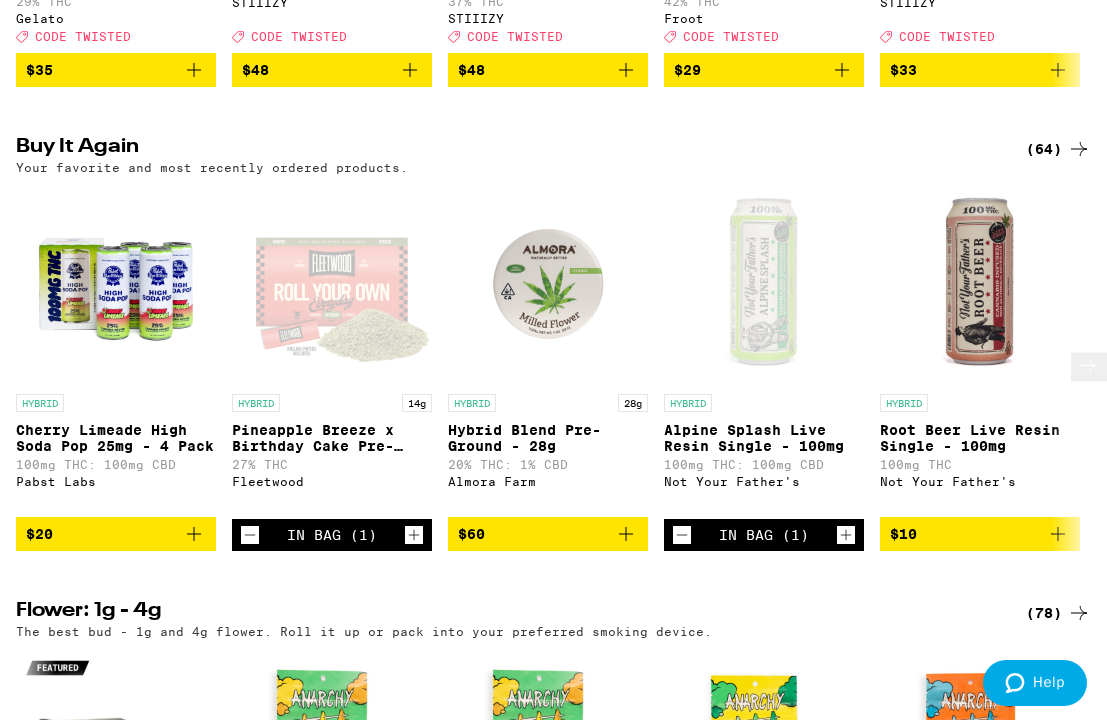 scroll, scrollTop: 0, scrollLeft: 0, axis: both 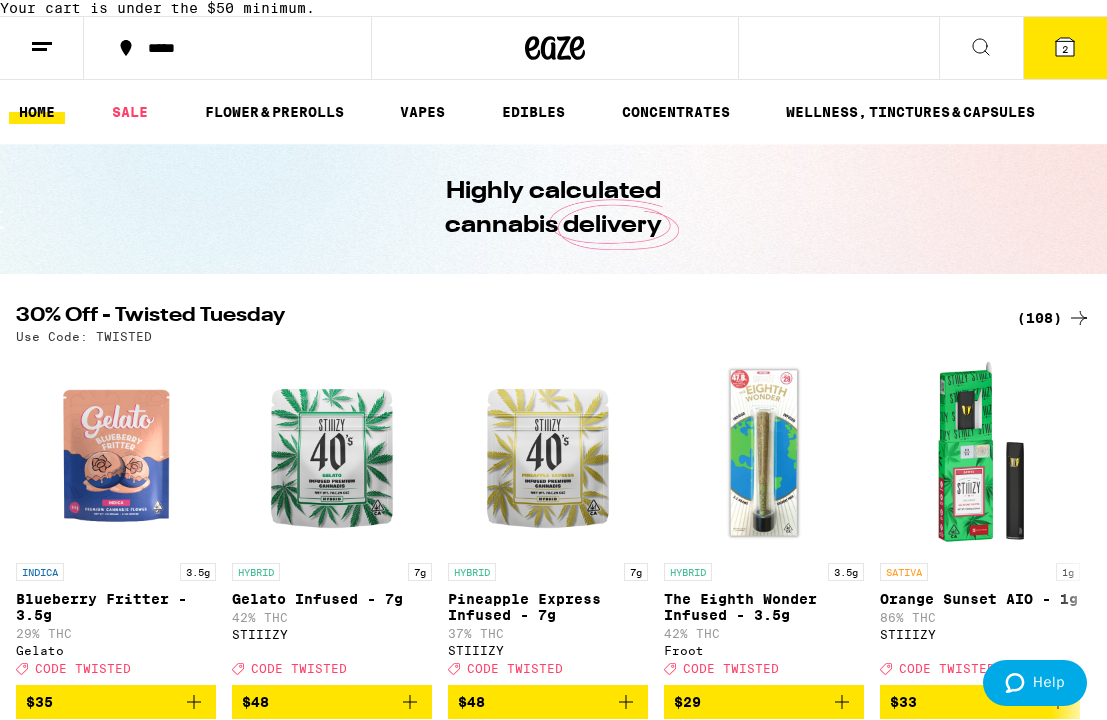 click 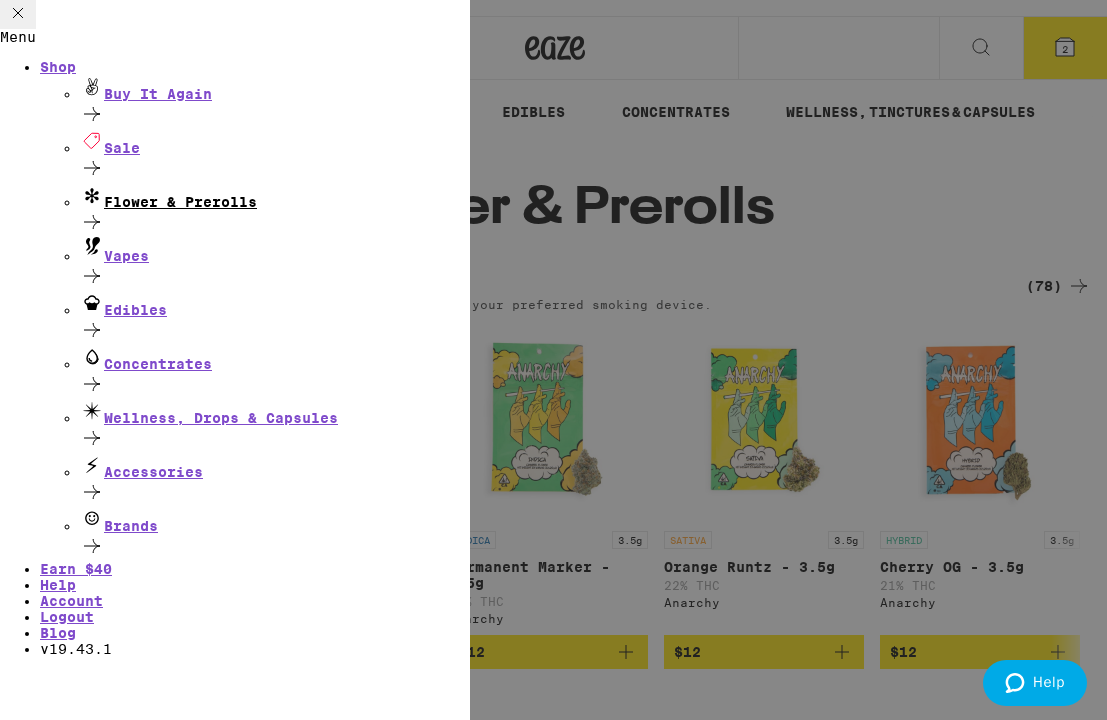 click 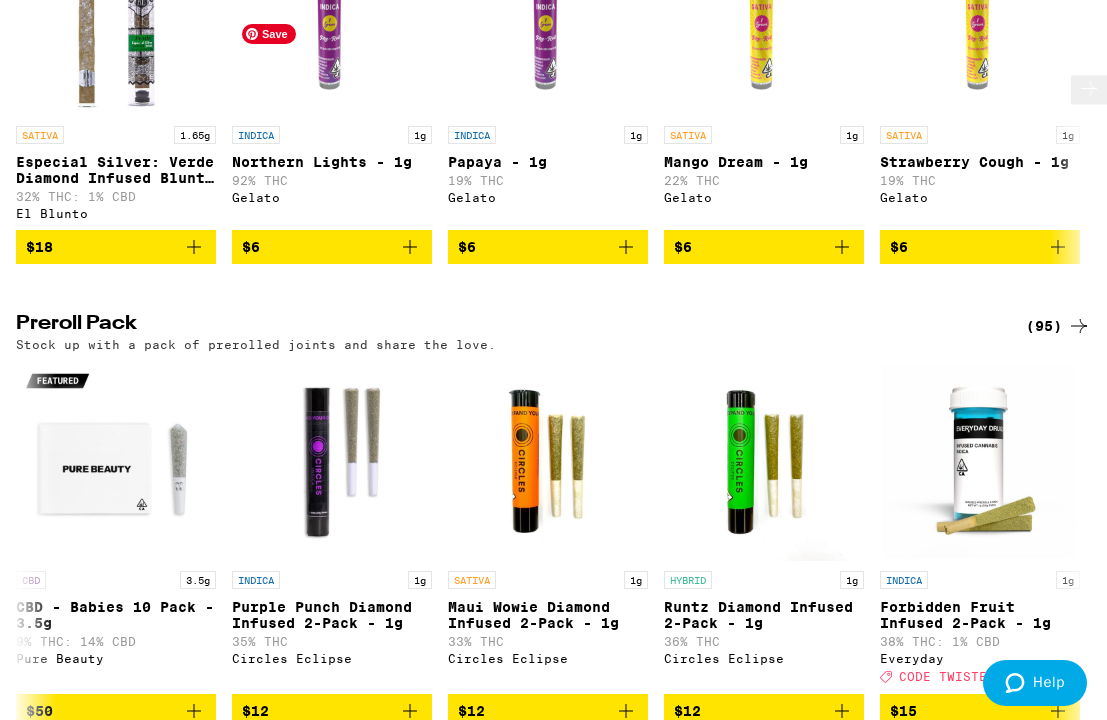 scroll, scrollTop: 1427, scrollLeft: 0, axis: vertical 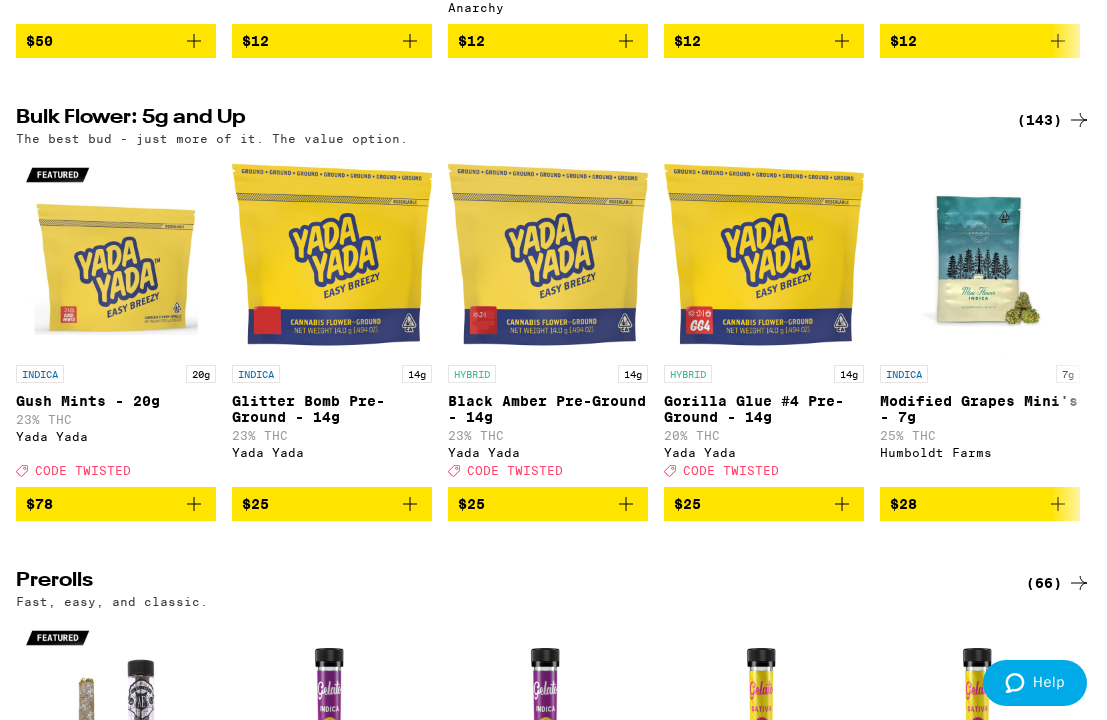 click on "(143)" at bounding box center [1054, 120] 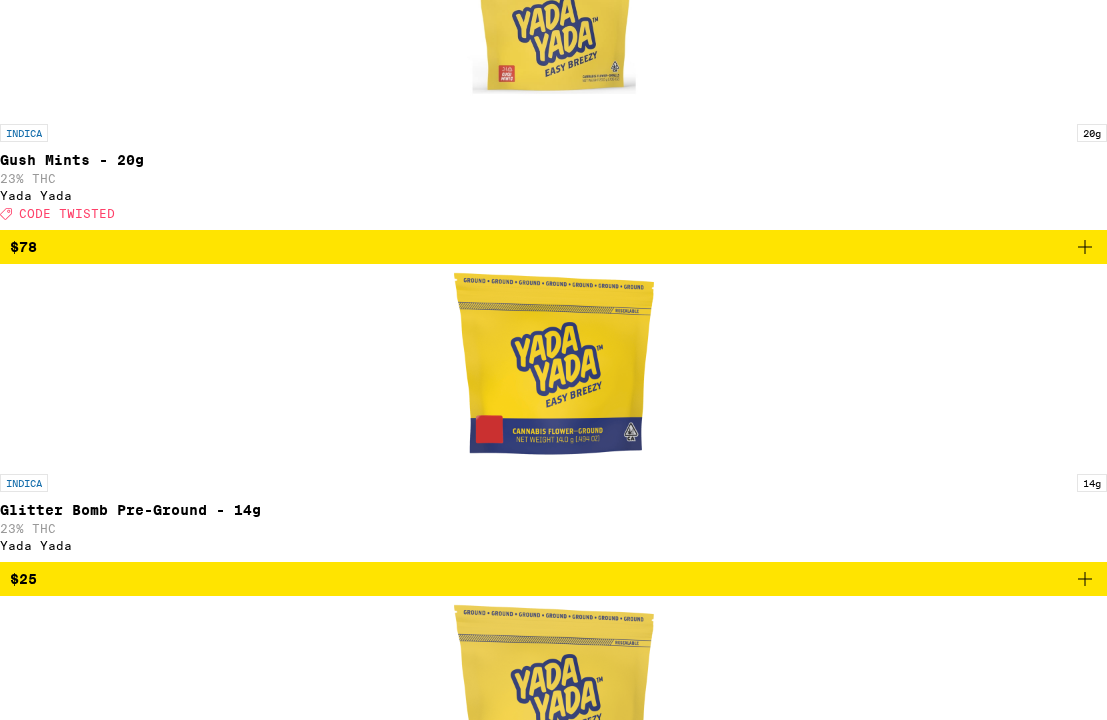 scroll, scrollTop: 0, scrollLeft: 0, axis: both 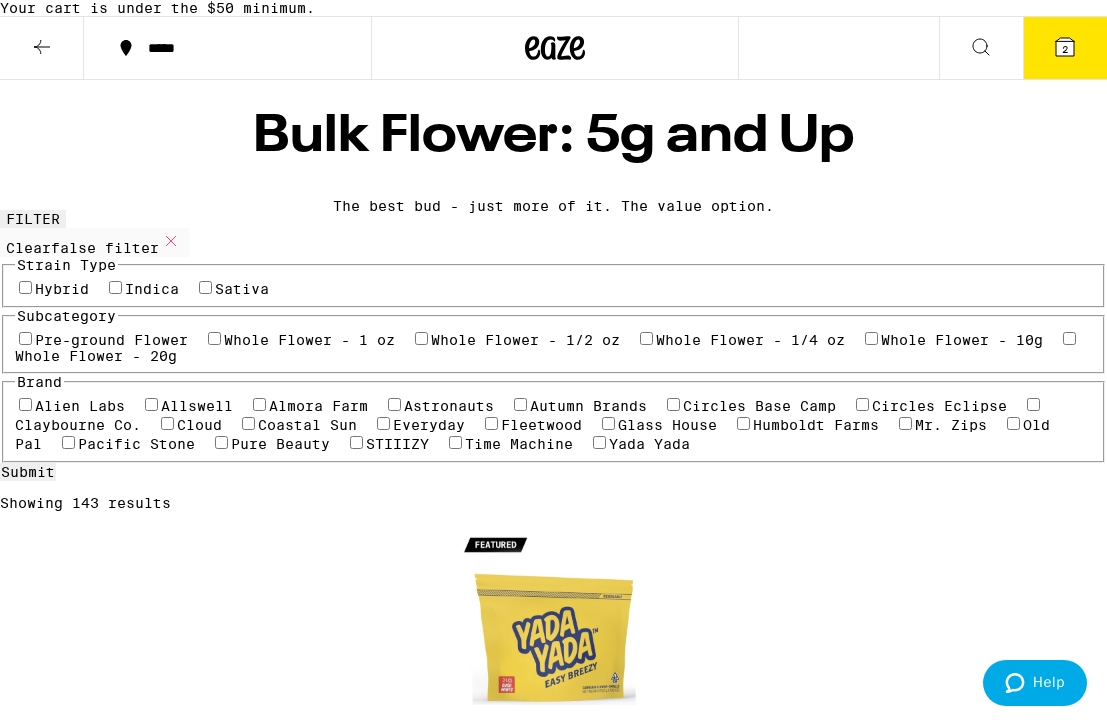 click on "Pre-ground Flower" at bounding box center [111, 340] 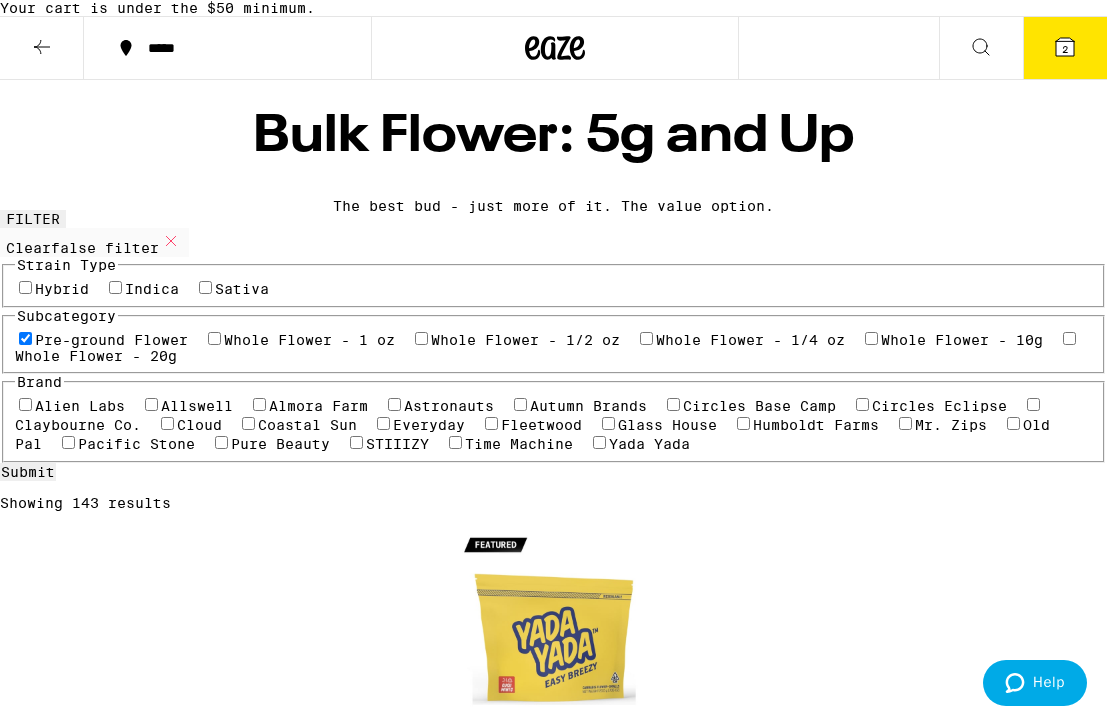 checkbox on "true" 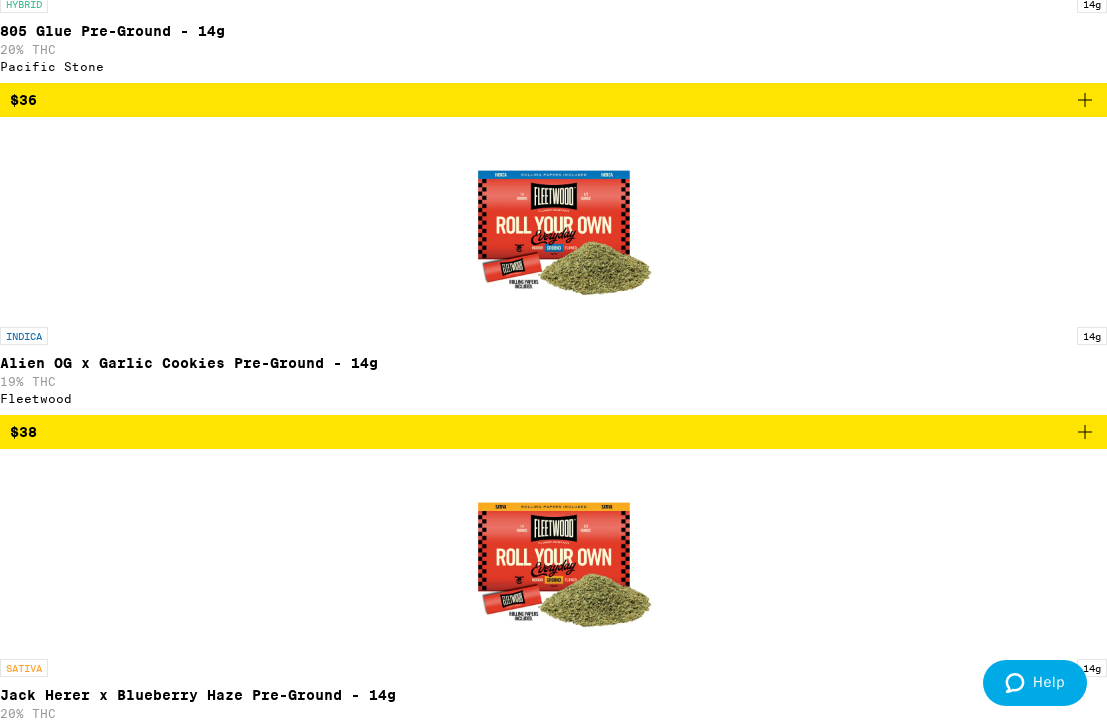 scroll, scrollTop: 3048, scrollLeft: 0, axis: vertical 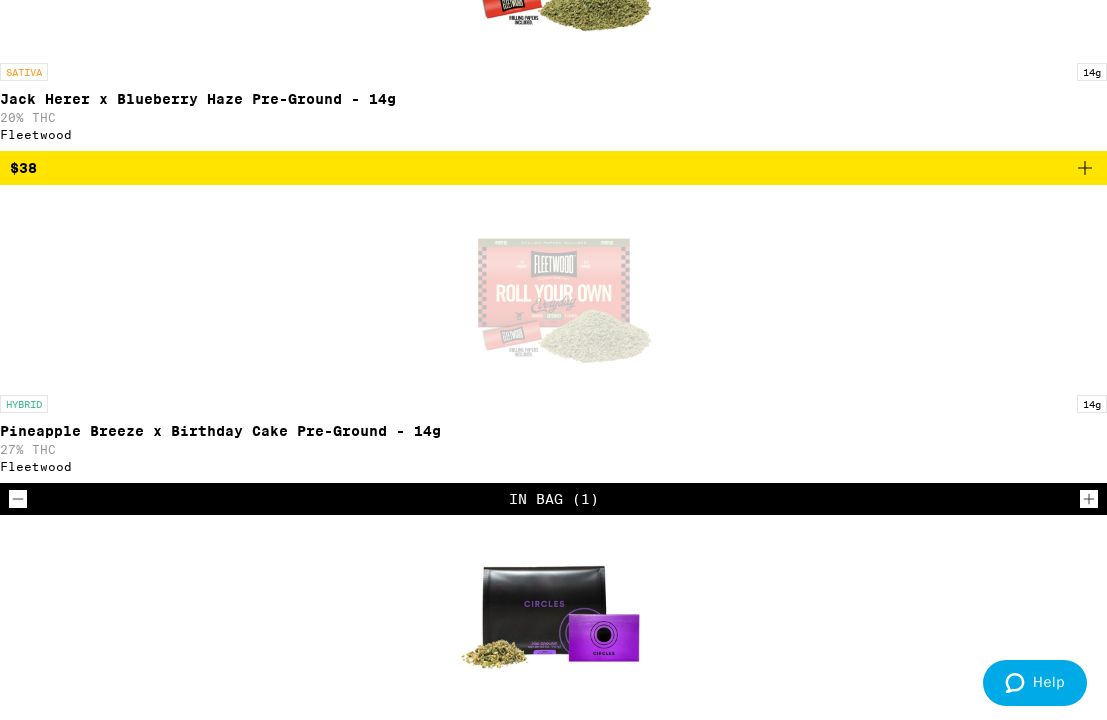 click on "2" at bounding box center (1065, -2999) 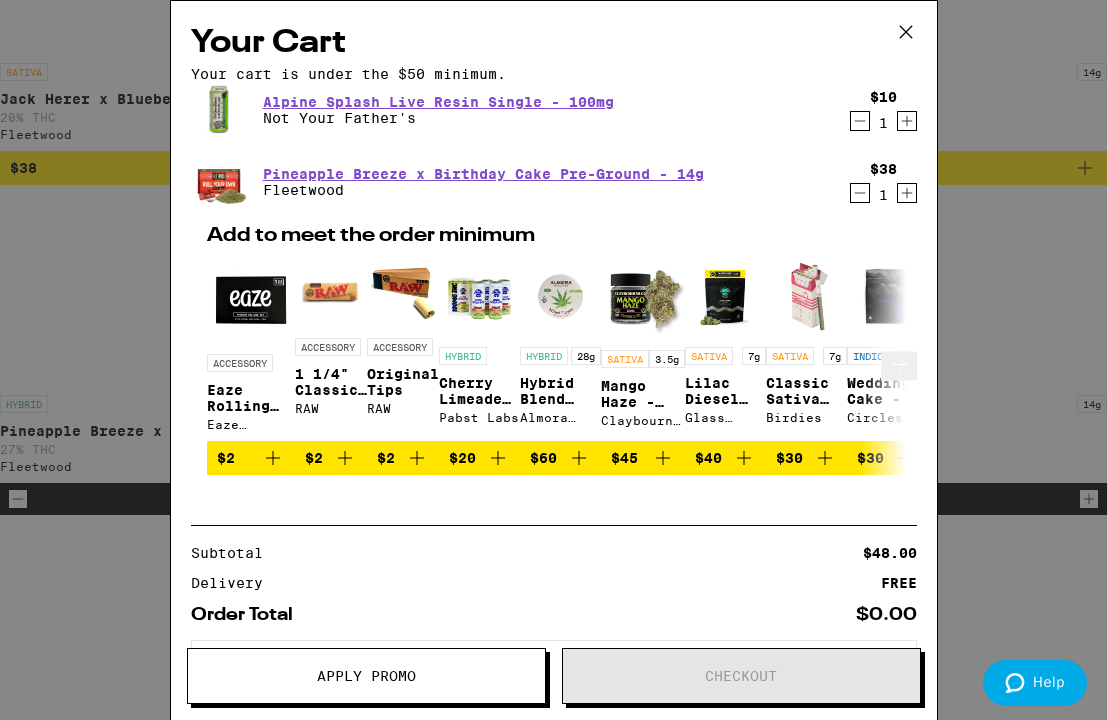 click 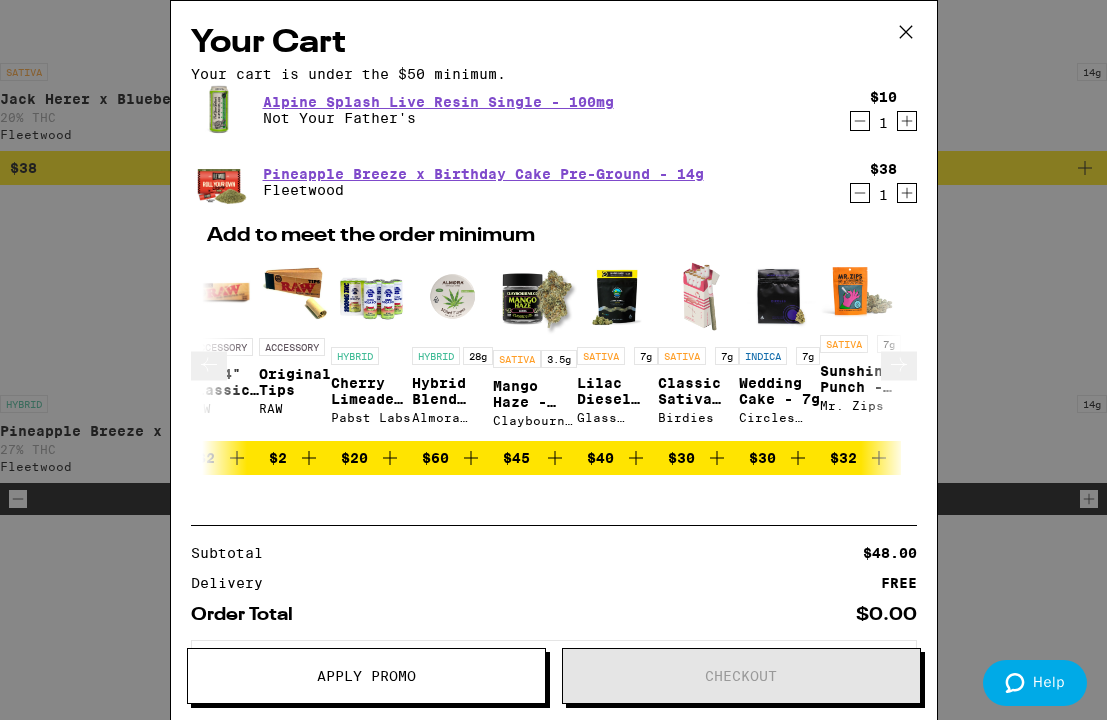 scroll, scrollTop: 0, scrollLeft: 508, axis: horizontal 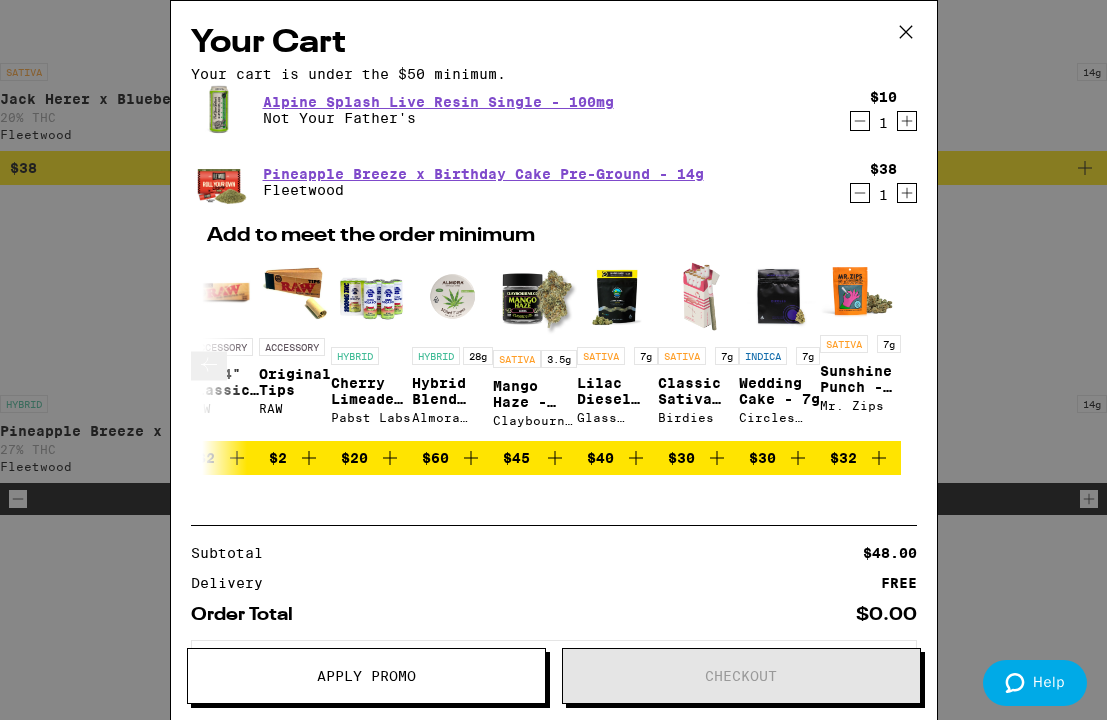 click at bounding box center (889, 366) 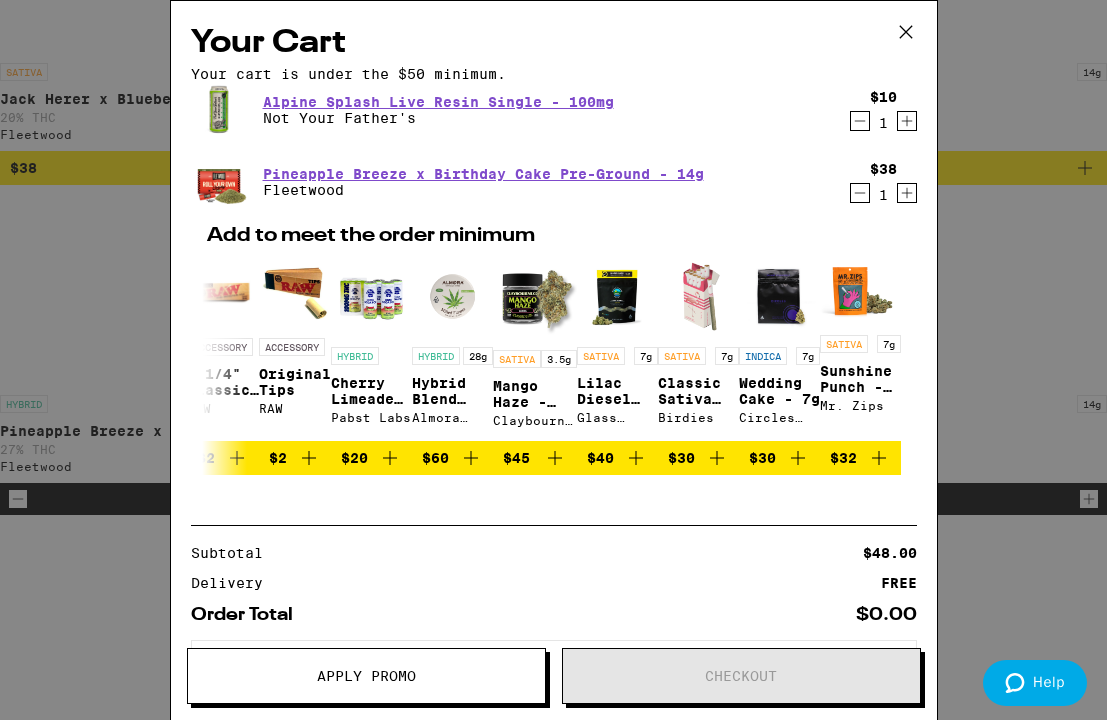 click 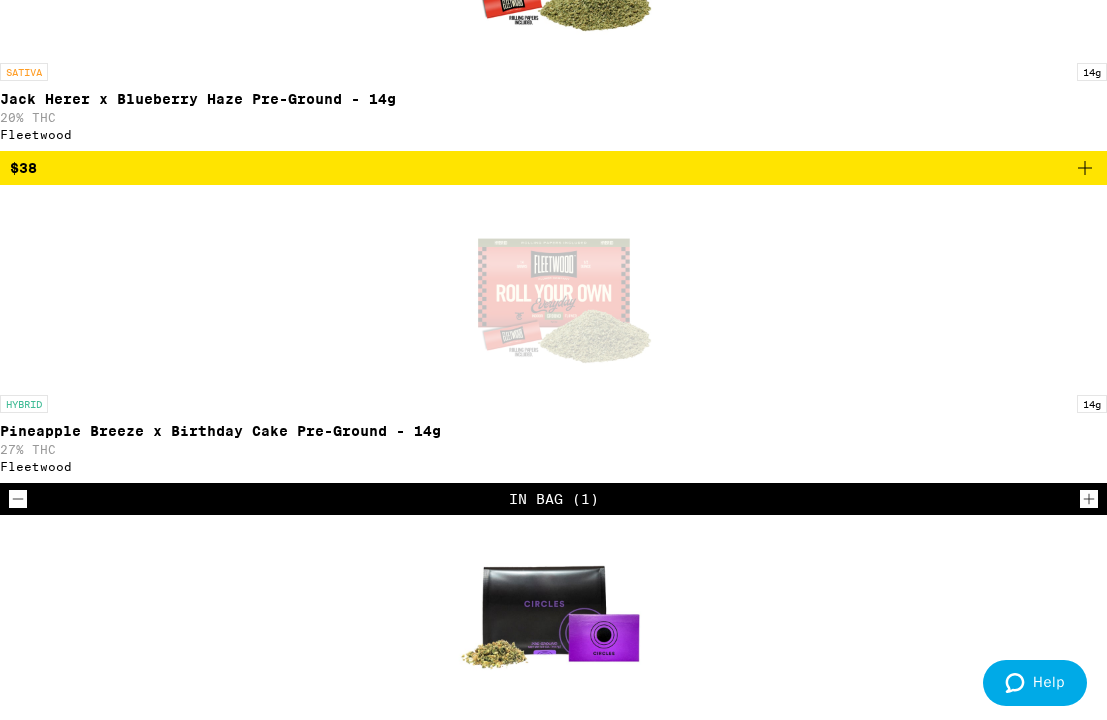 click at bounding box center (42, -3000) 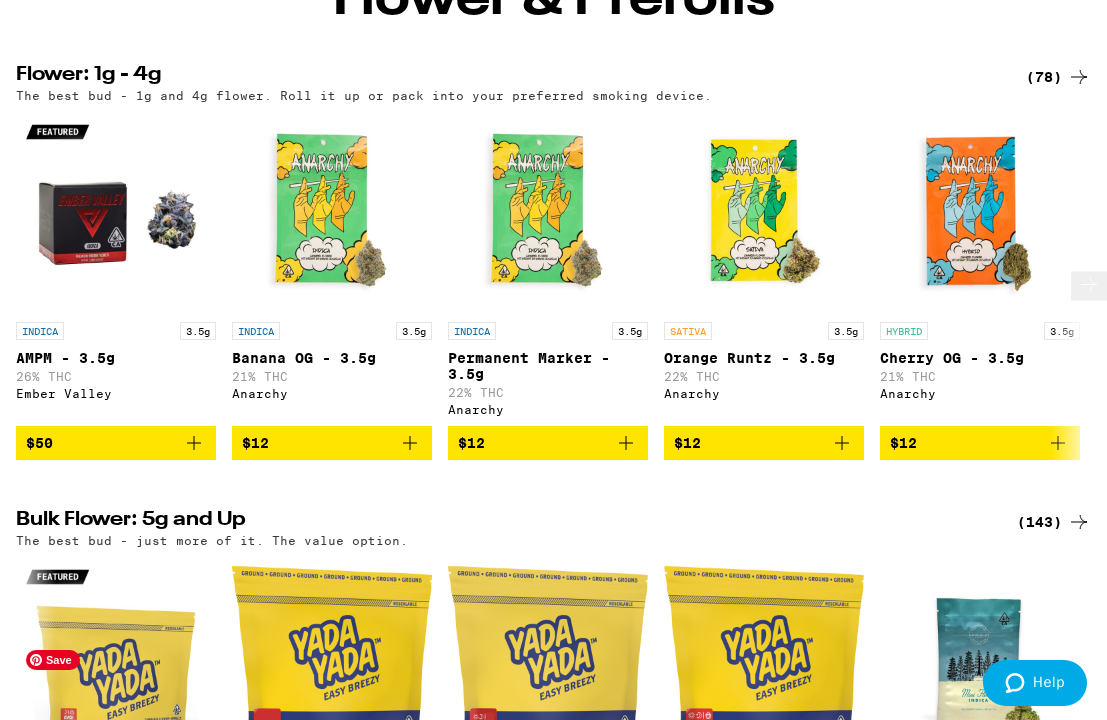 scroll, scrollTop: 0, scrollLeft: 0, axis: both 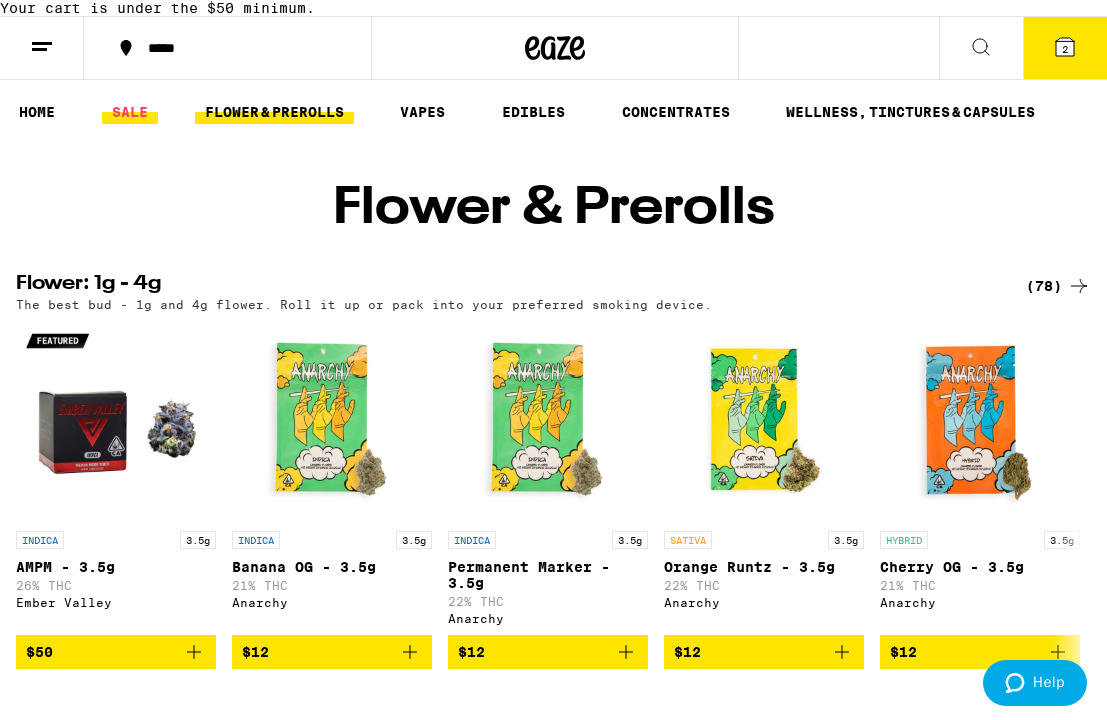 click on "SALE" at bounding box center [130, 112] 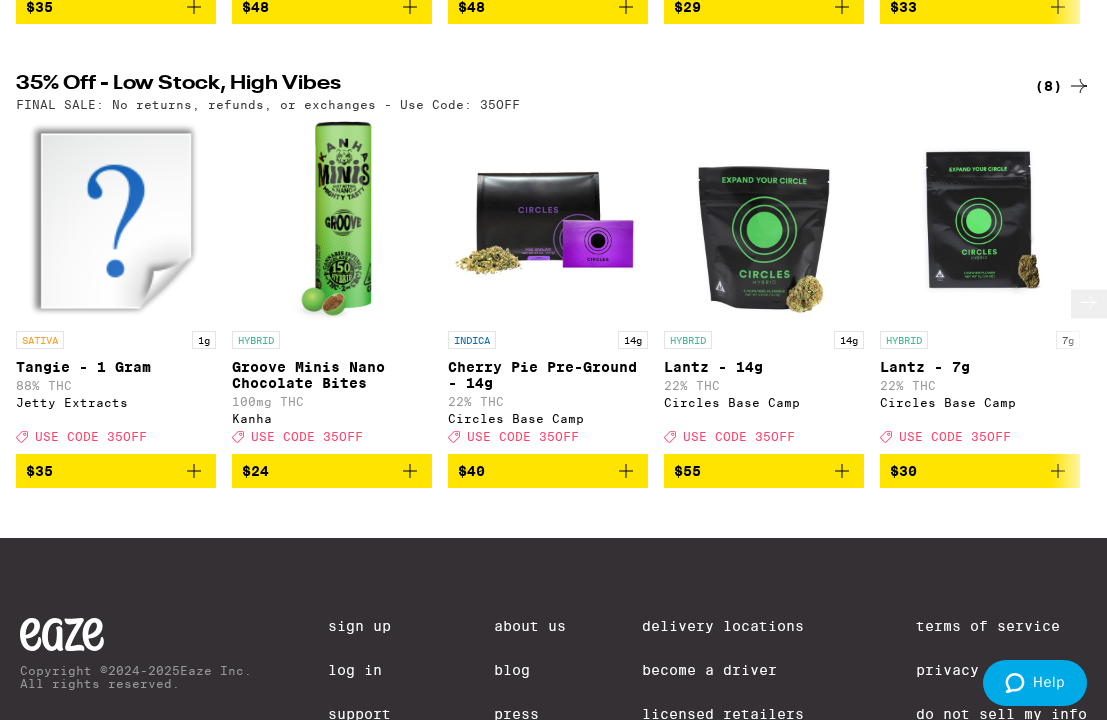 scroll, scrollTop: 661, scrollLeft: 0, axis: vertical 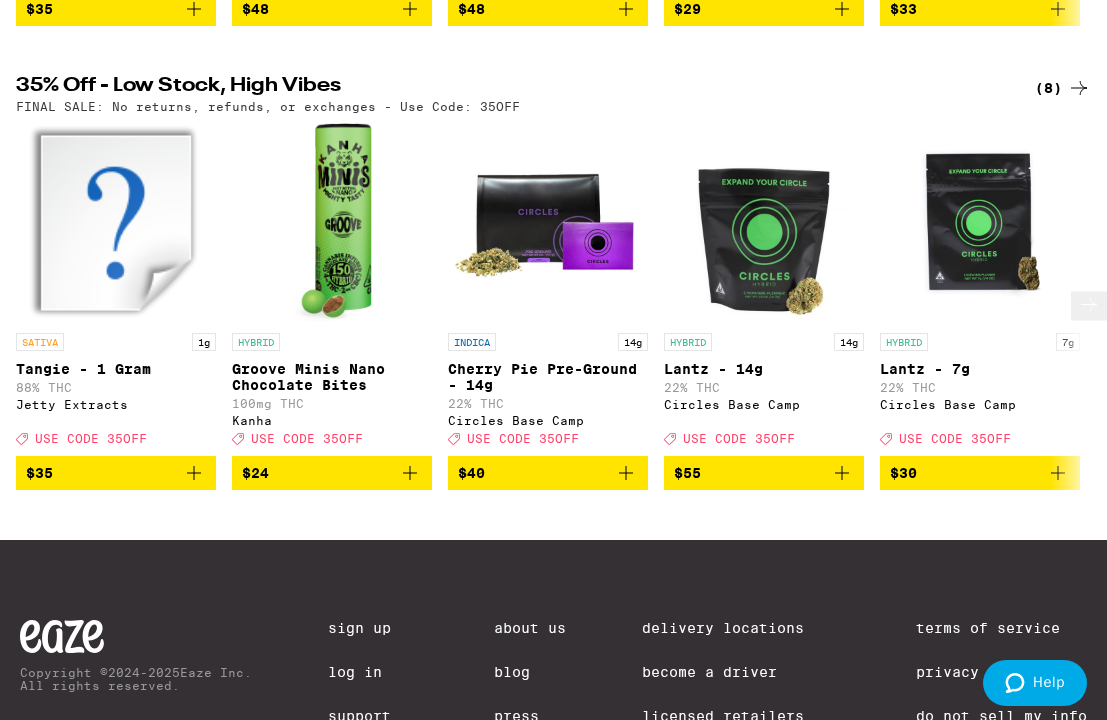 click at bounding box center [1089, 306] 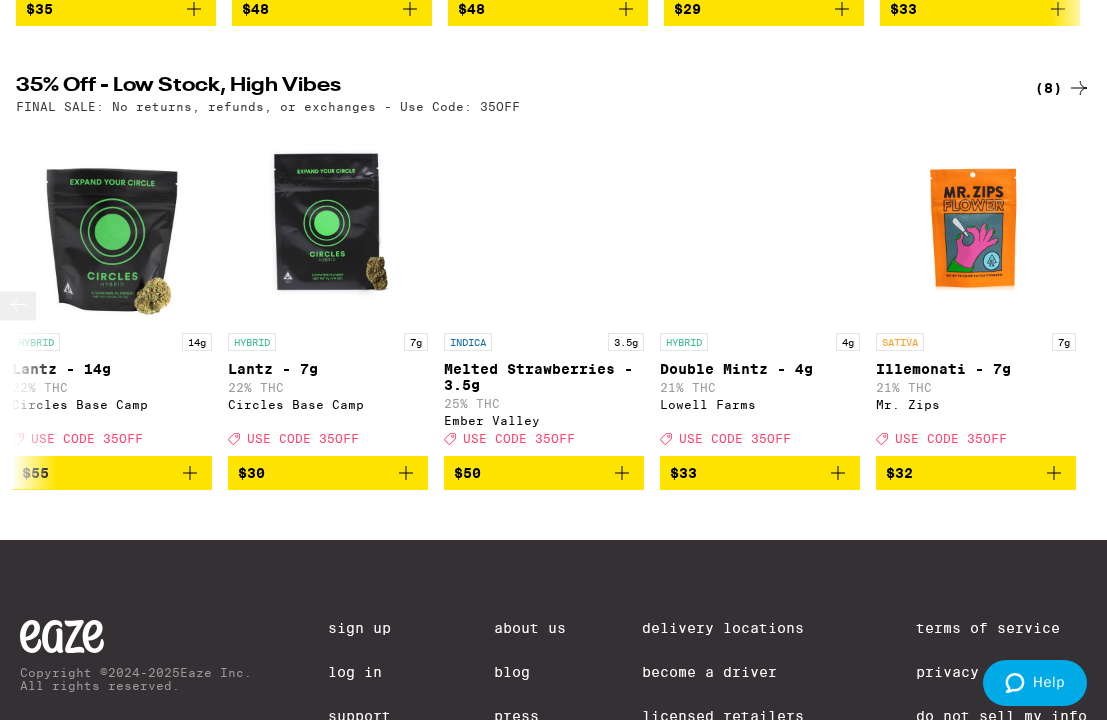 scroll, scrollTop: 0, scrollLeft: 653, axis: horizontal 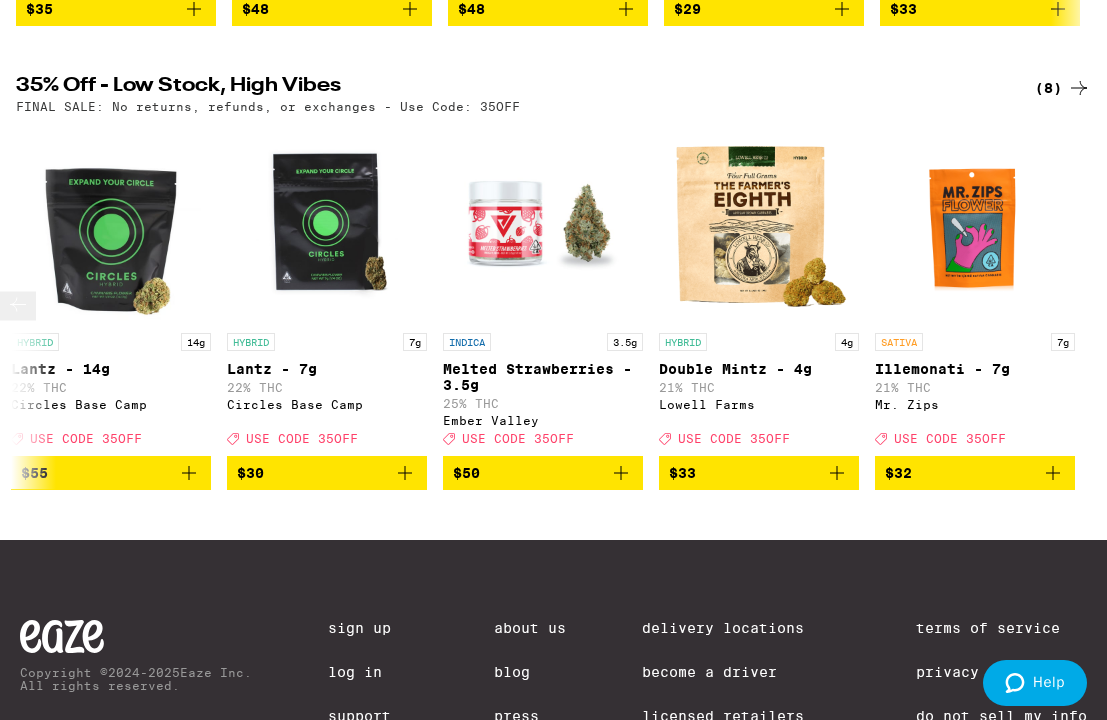 click at bounding box center [1079, 306] 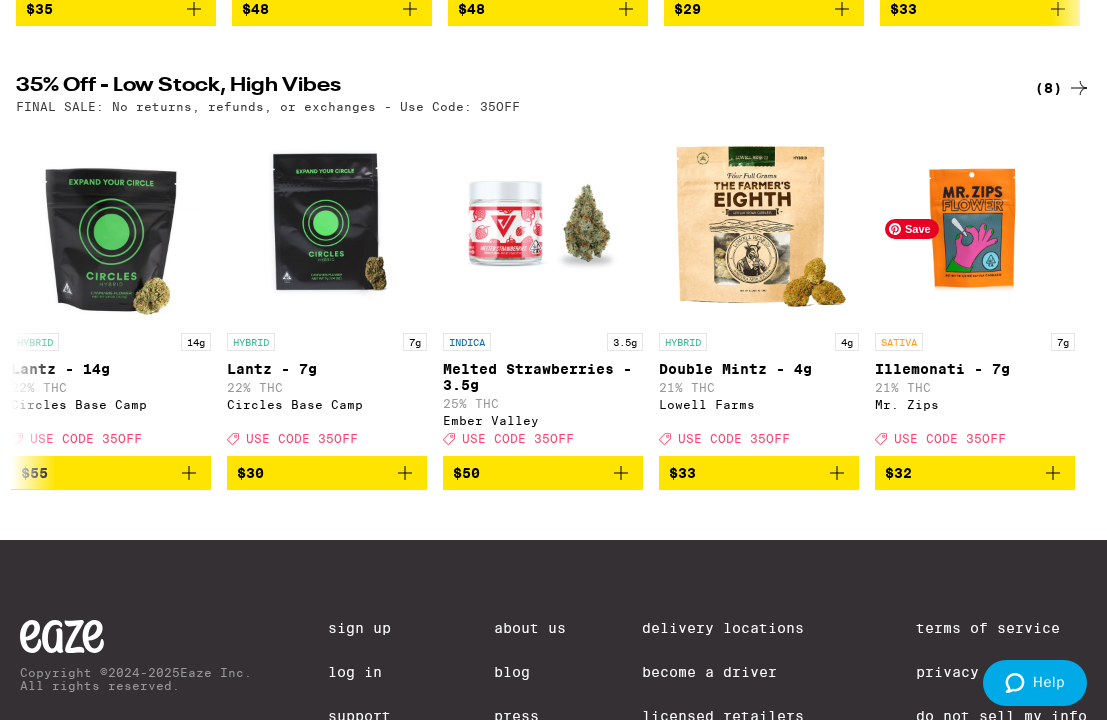 scroll, scrollTop: 0, scrollLeft: 0, axis: both 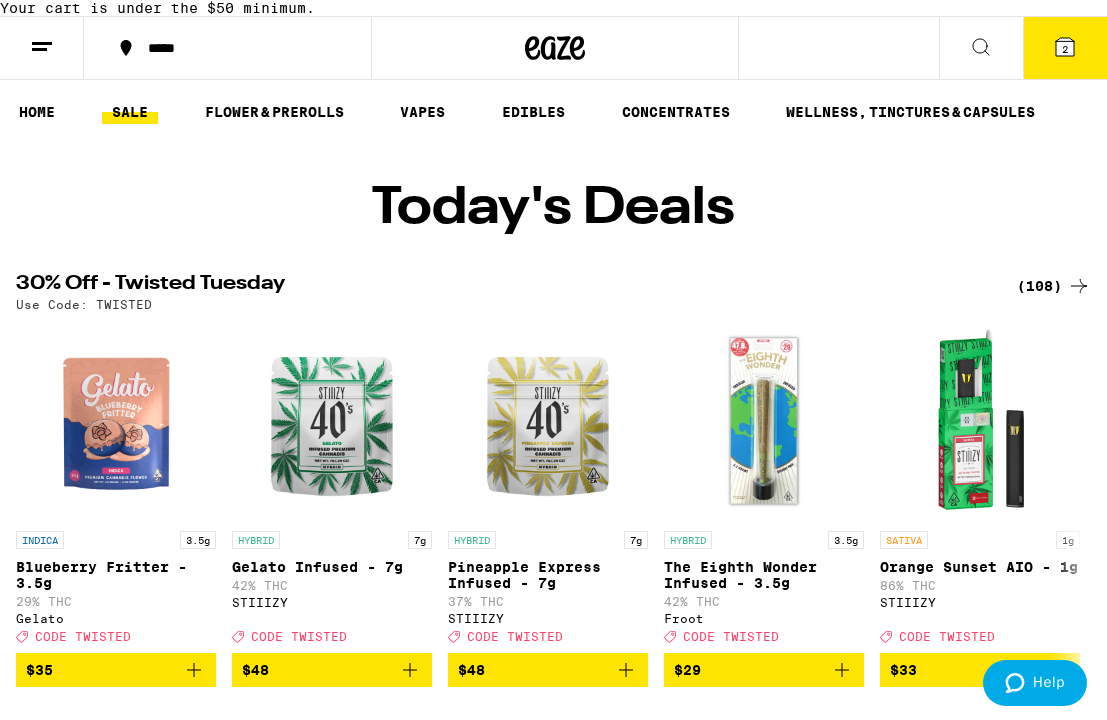 click on "(108)" at bounding box center [1054, 286] 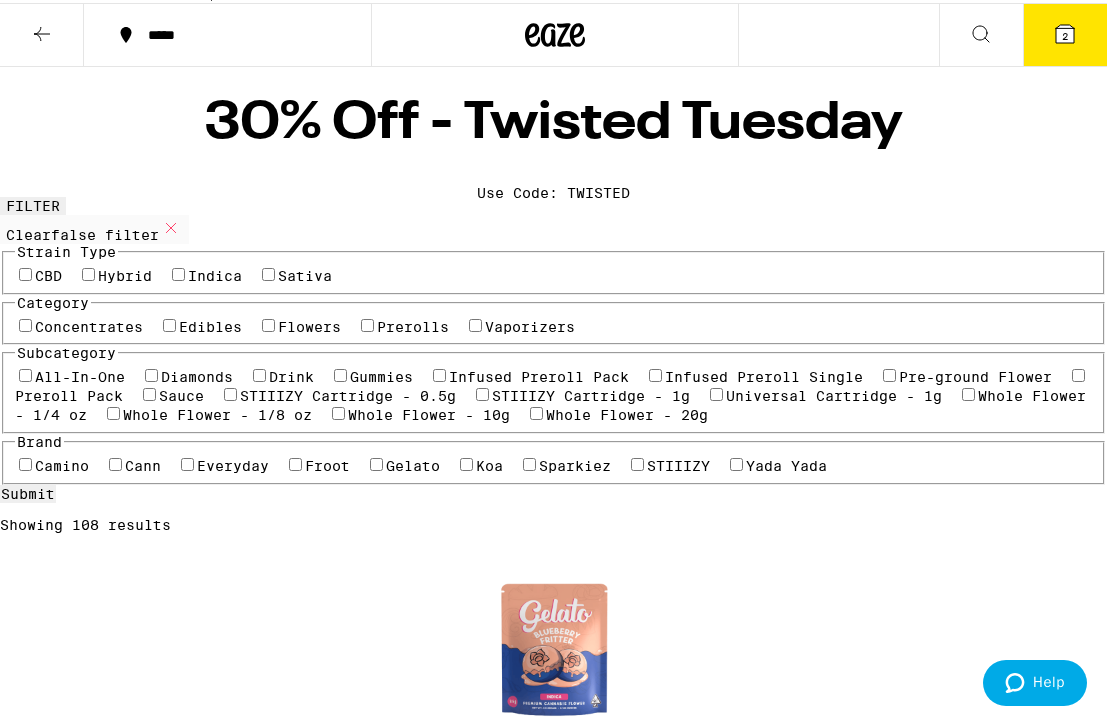 scroll, scrollTop: 0, scrollLeft: 0, axis: both 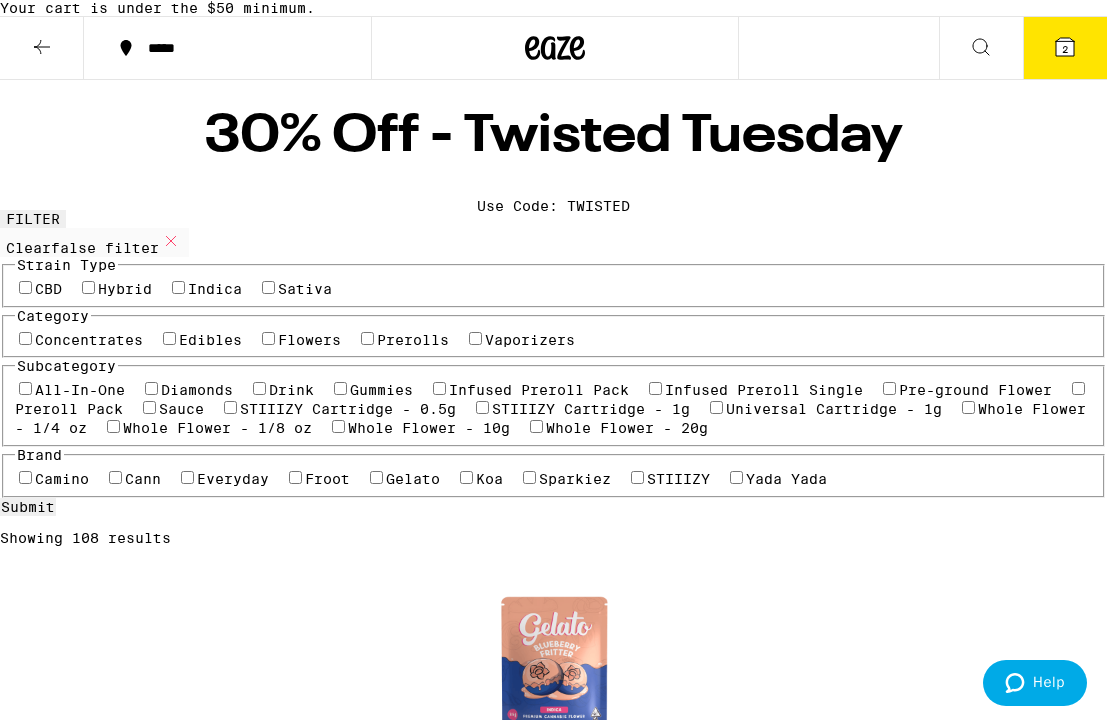 click 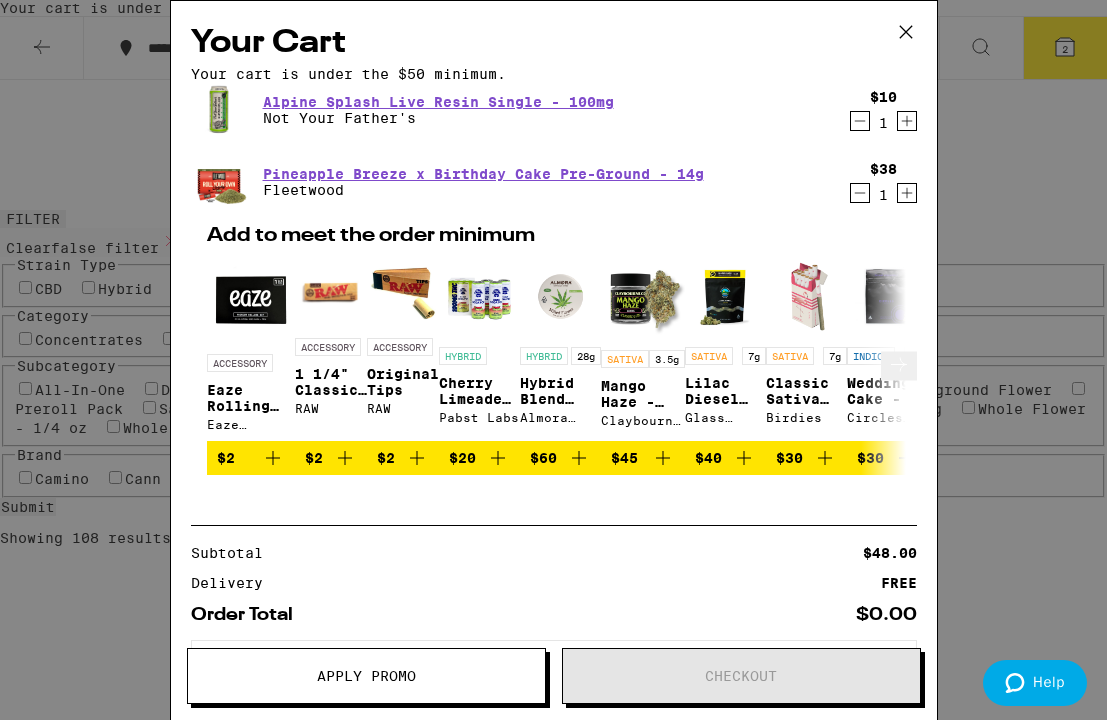 click 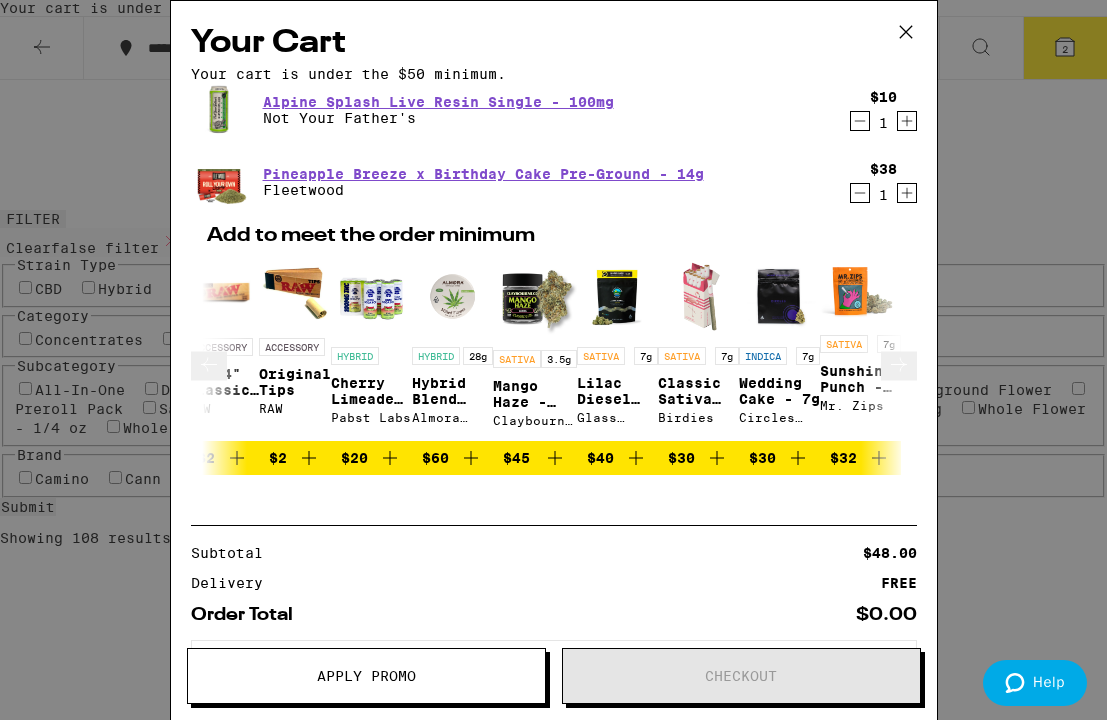click 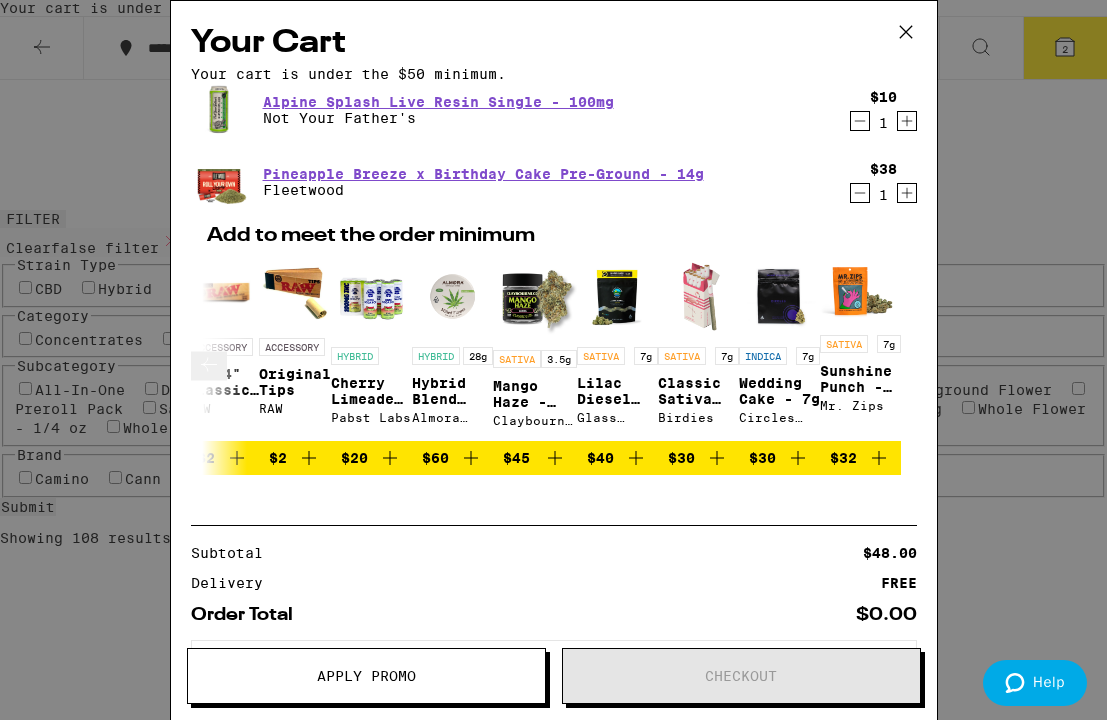 scroll, scrollTop: 0, scrollLeft: 934, axis: horizontal 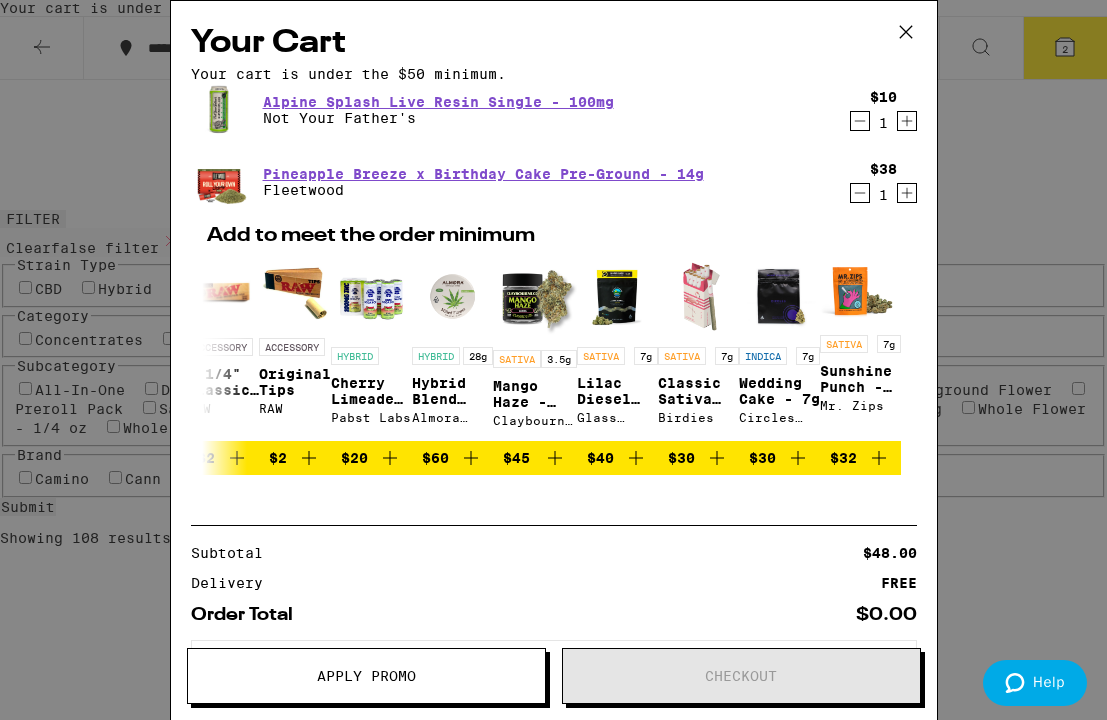 click 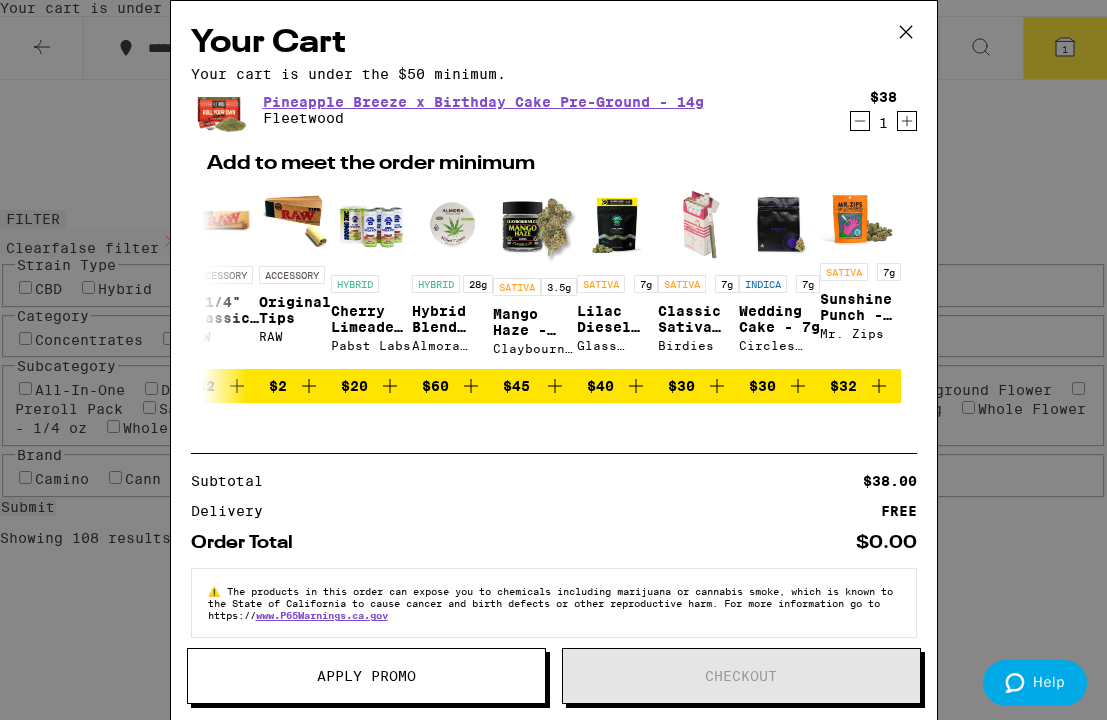 click 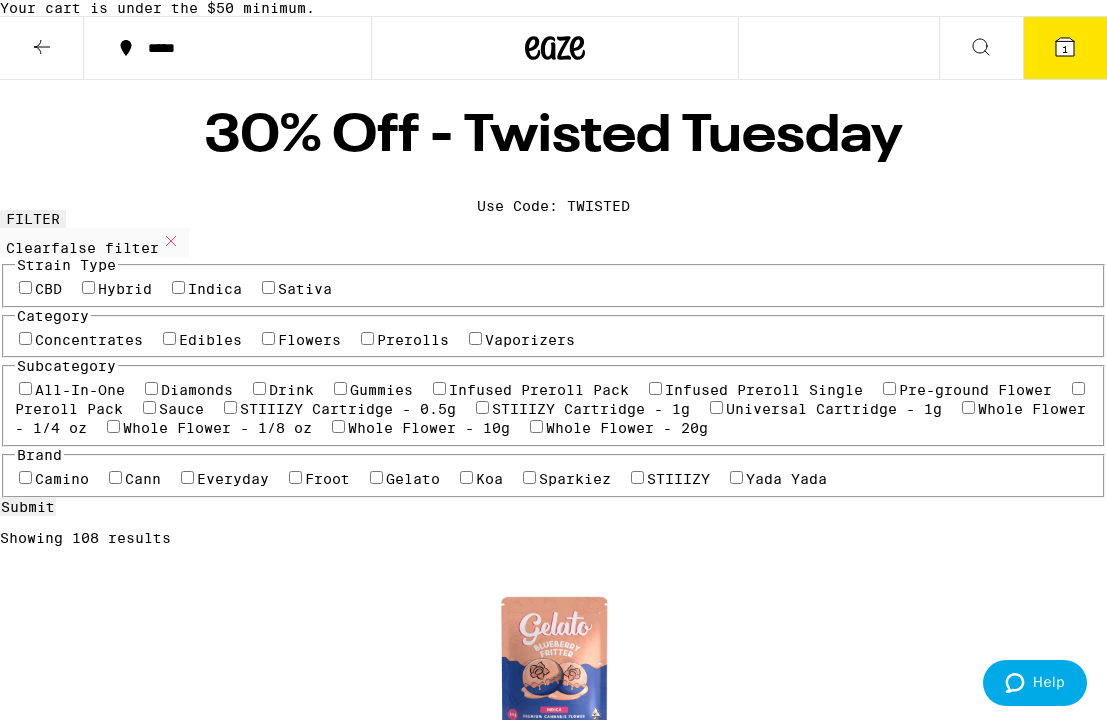 click at bounding box center [42, 48] 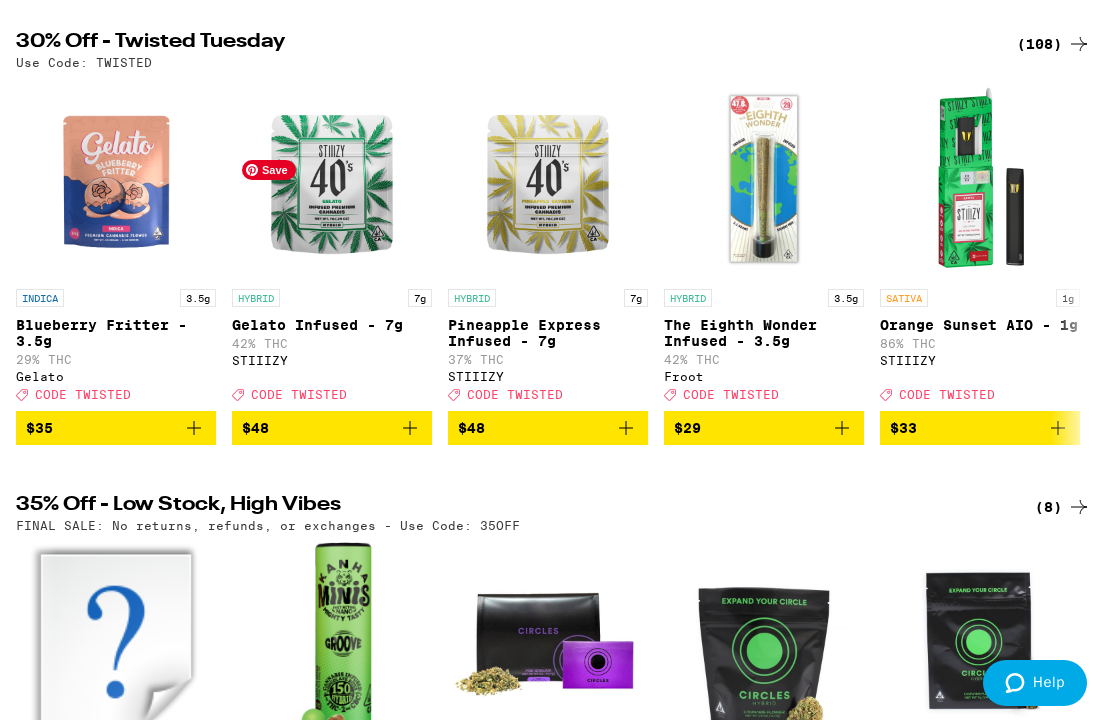 scroll, scrollTop: 0, scrollLeft: 0, axis: both 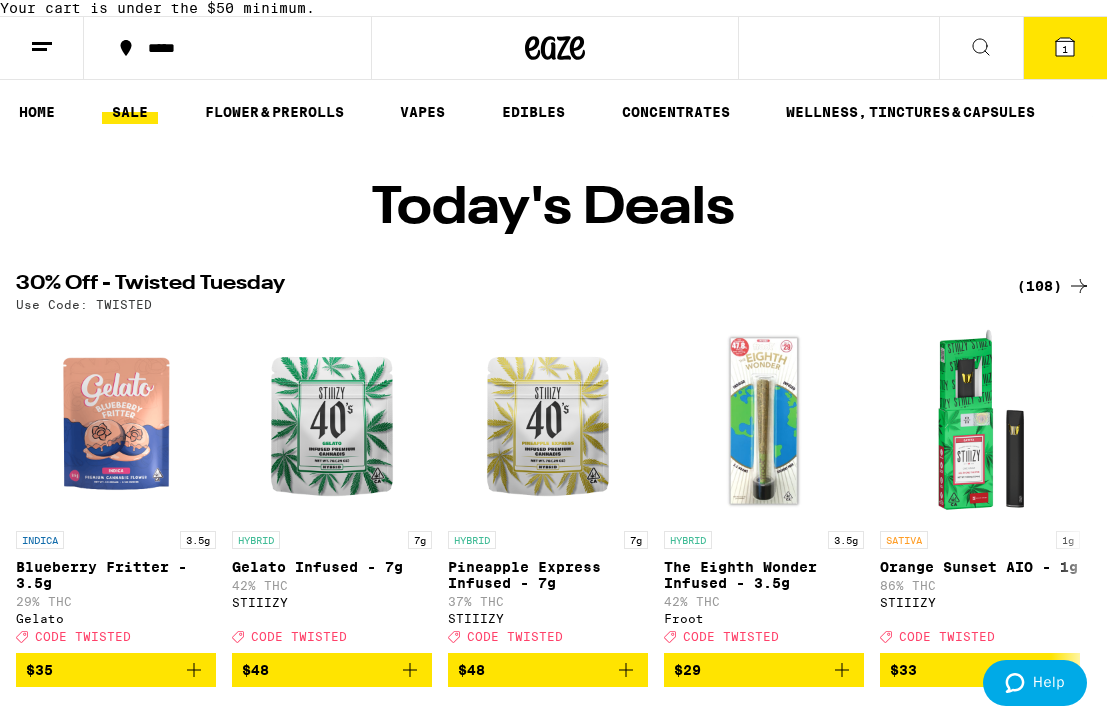 click 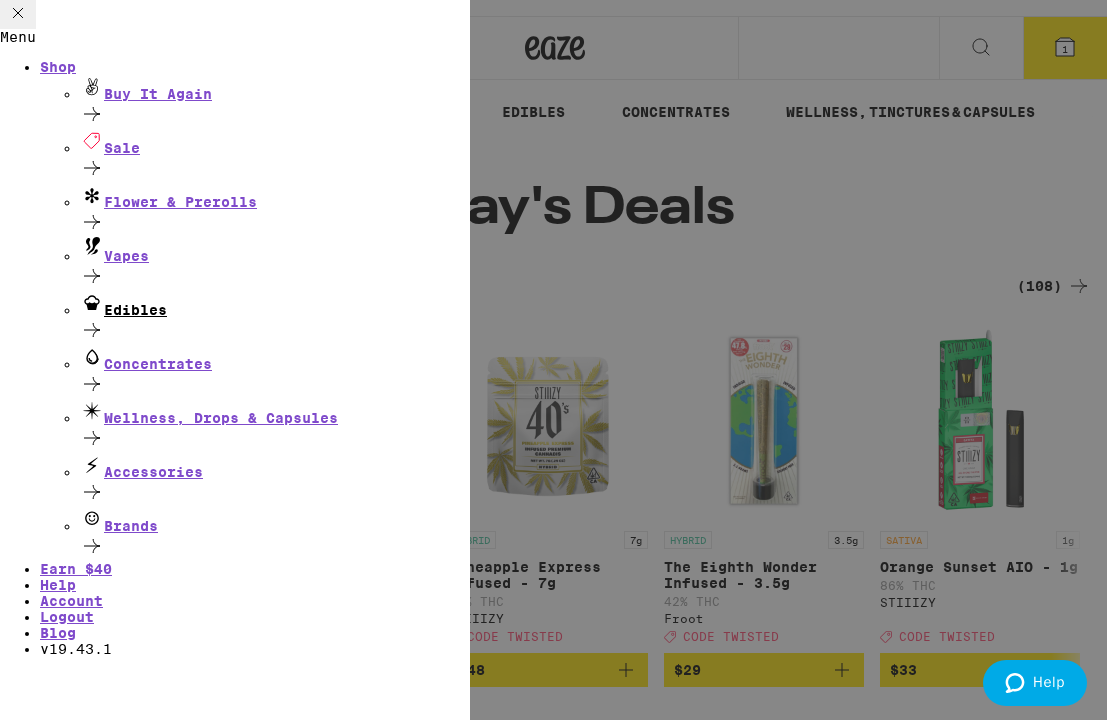 click on "Edibles" at bounding box center (275, 304) 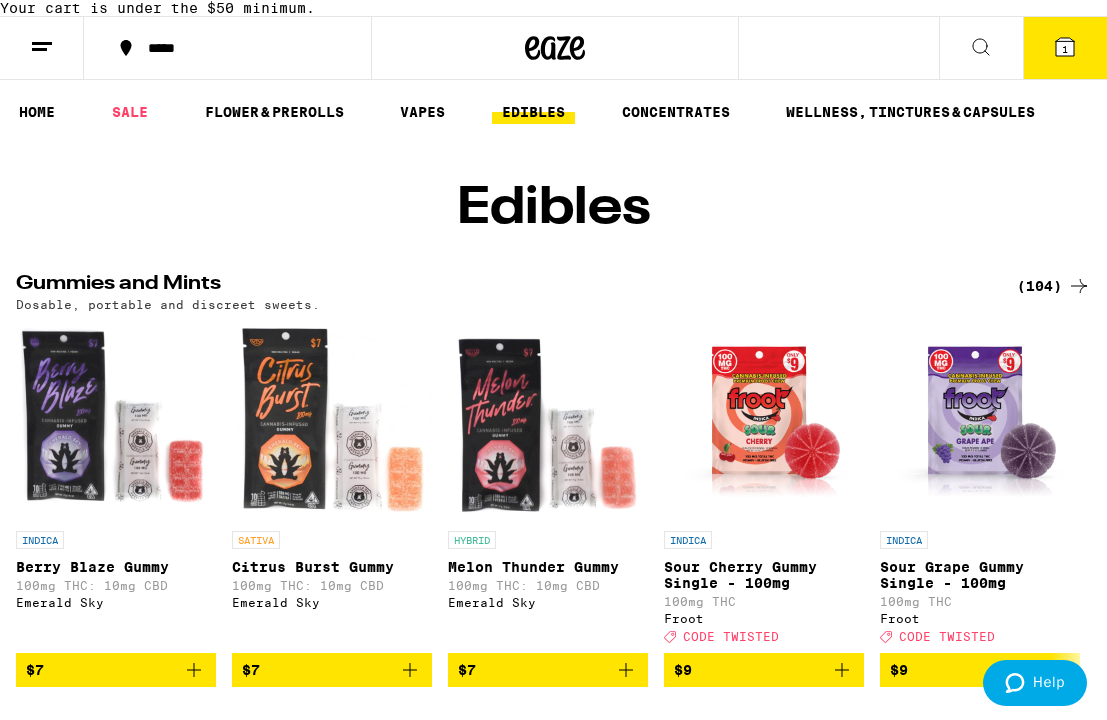 click 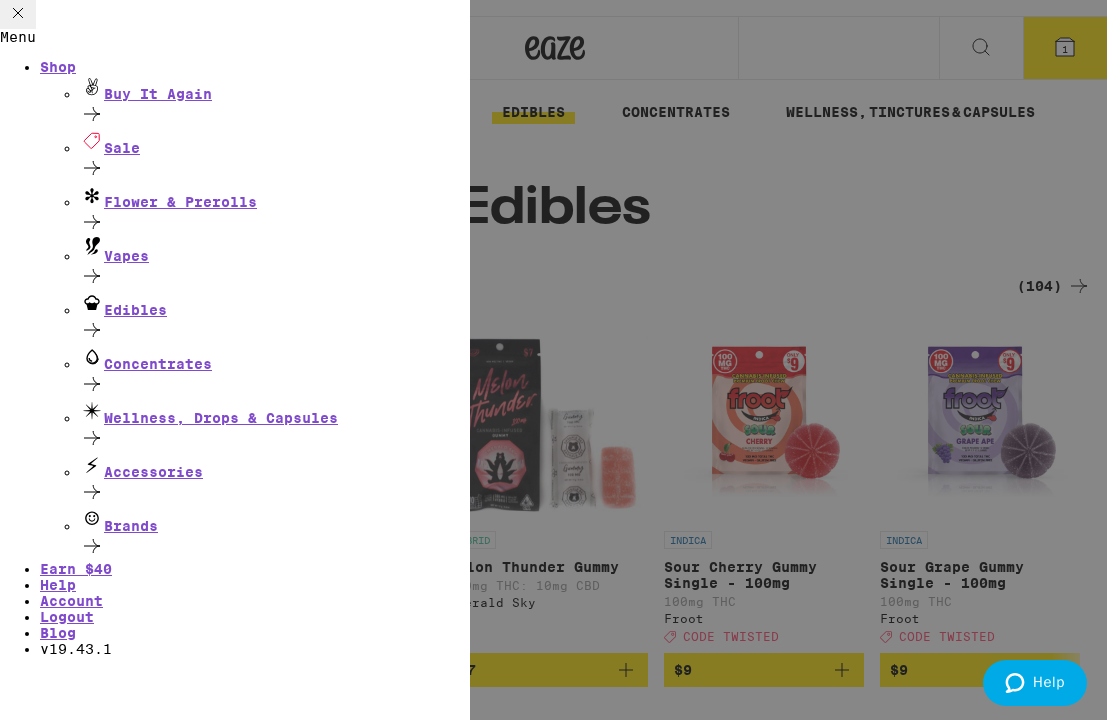 click on "Menu Shop Buy It Again Sale Flower & Prerolls Vapes Edibles Concentrates Wellness, Drops & Capsules Accessories Brands Earn $ 40 Help Account Logout Blog v  19.43.1" at bounding box center [553, 360] 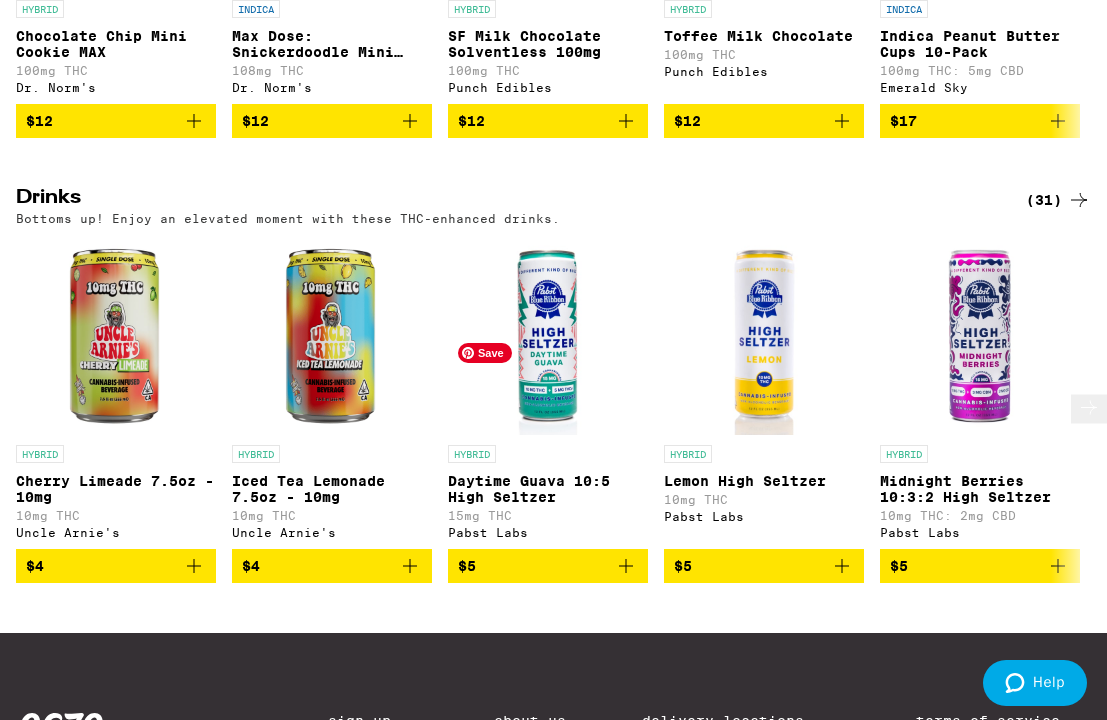 scroll, scrollTop: 995, scrollLeft: 0, axis: vertical 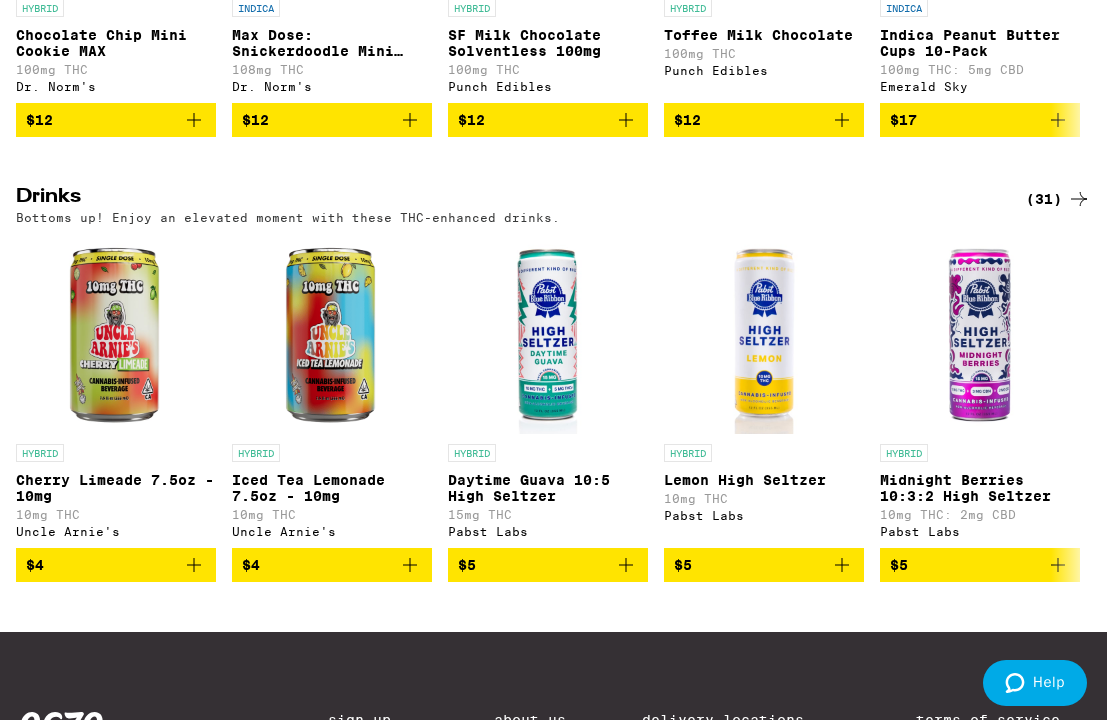 click on "(31)" at bounding box center [1058, 199] 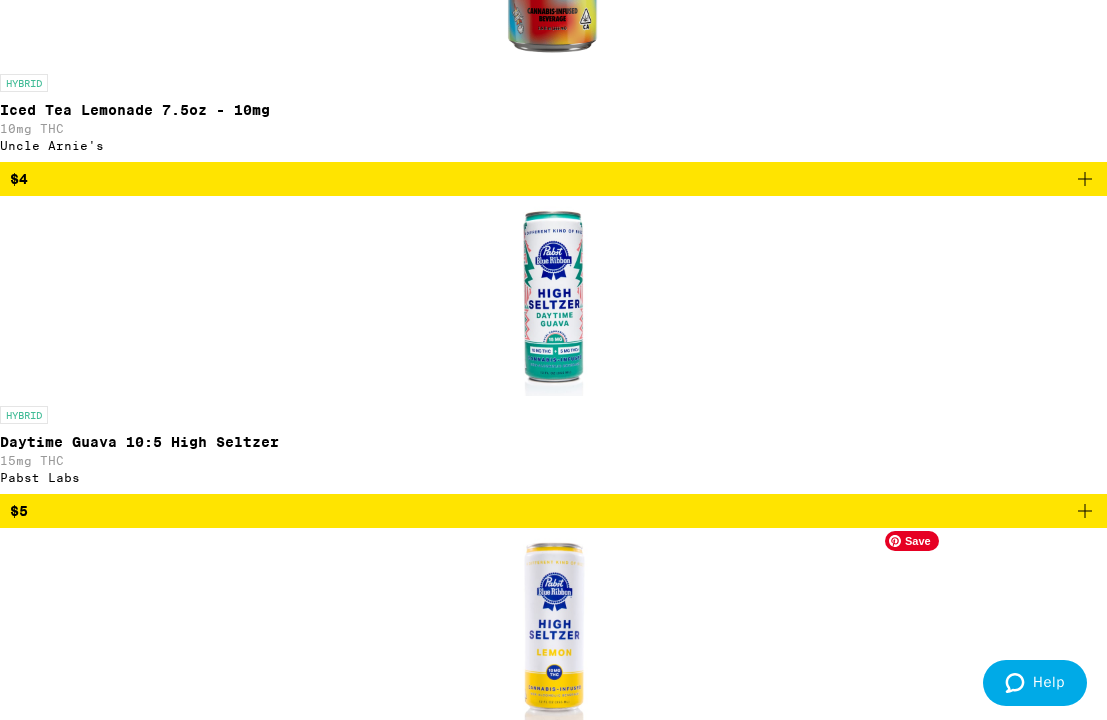 scroll, scrollTop: 944, scrollLeft: 0, axis: vertical 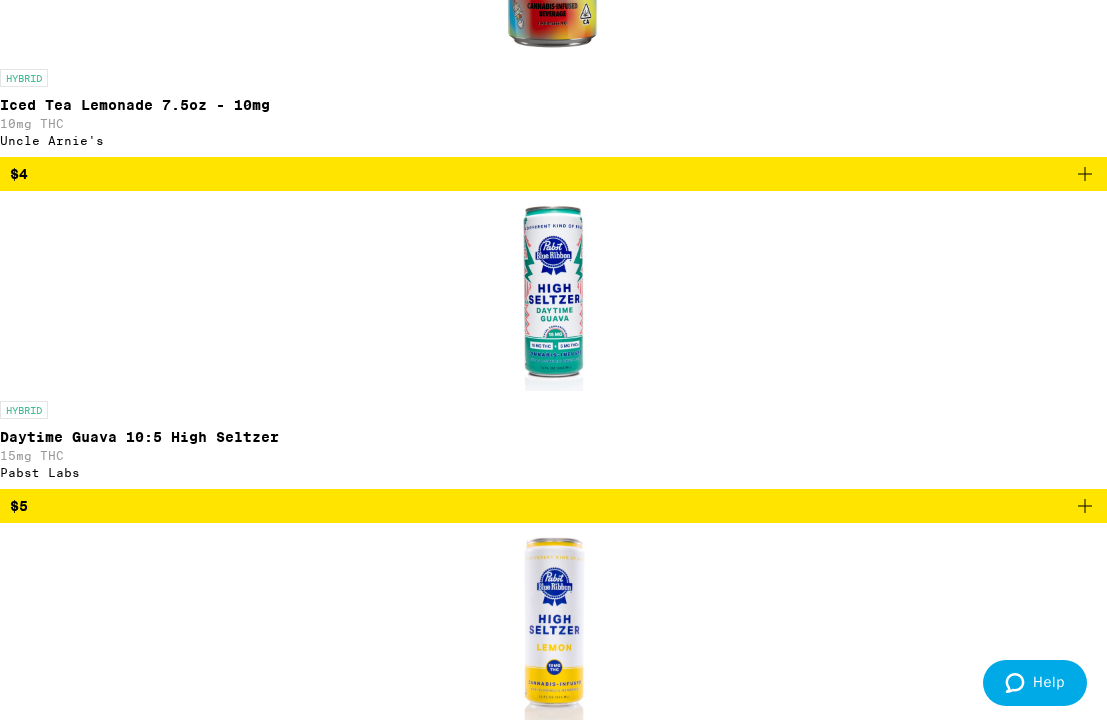 click 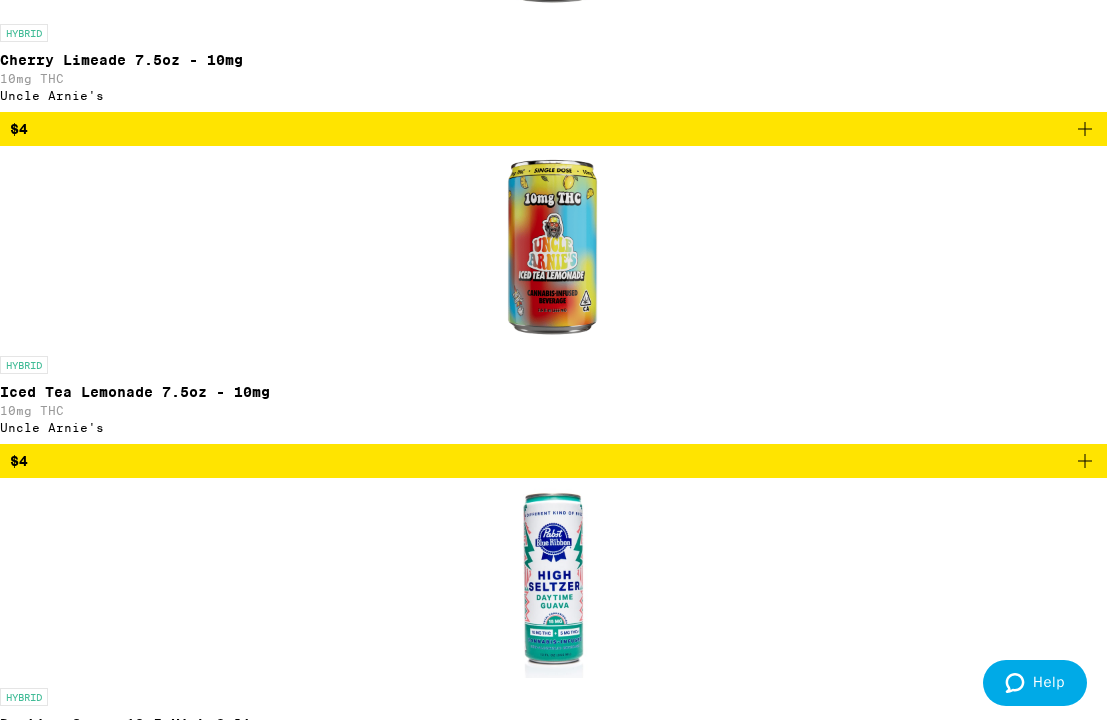 scroll, scrollTop: 656, scrollLeft: 0, axis: vertical 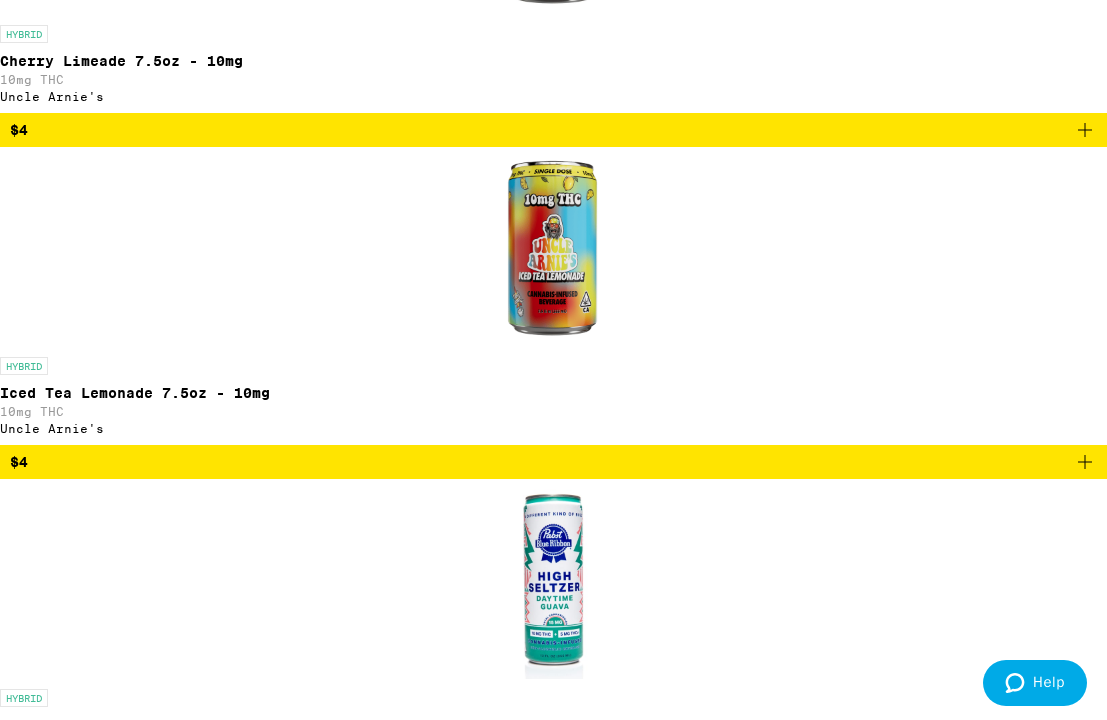 click 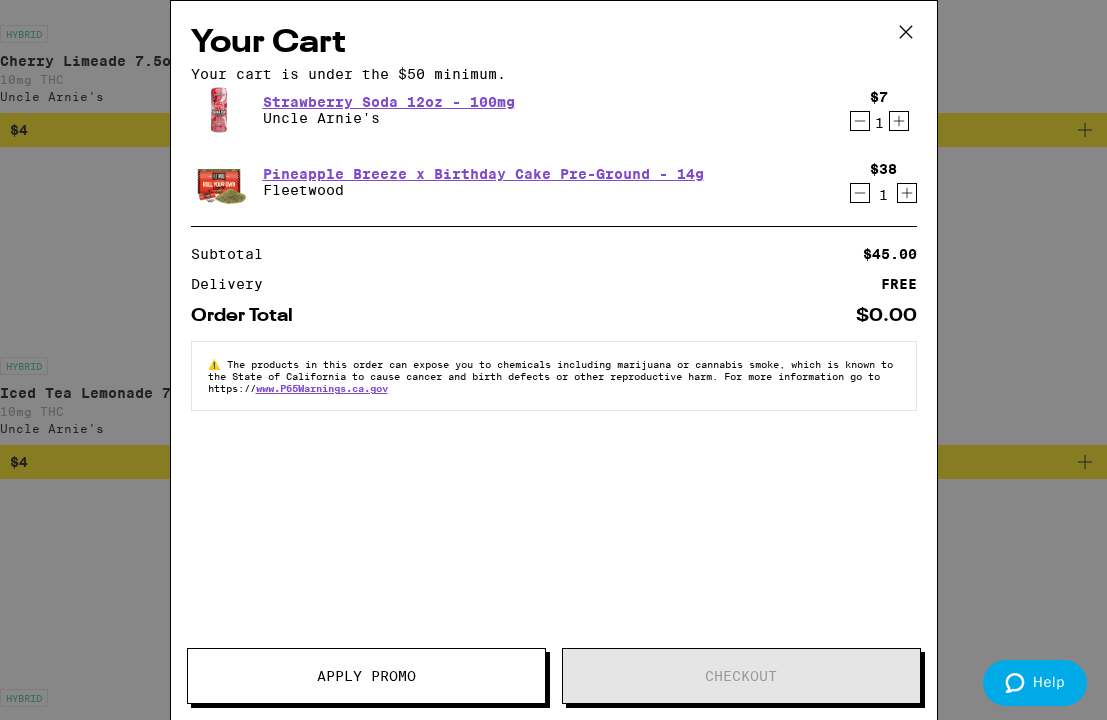 click 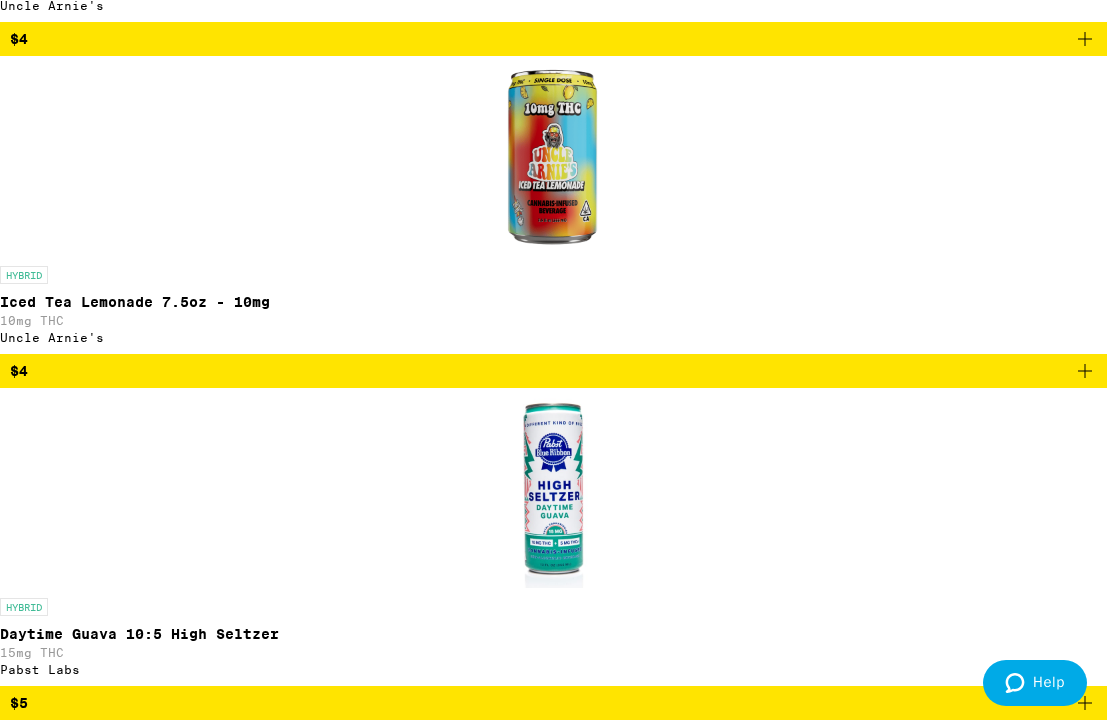 scroll, scrollTop: 818, scrollLeft: 0, axis: vertical 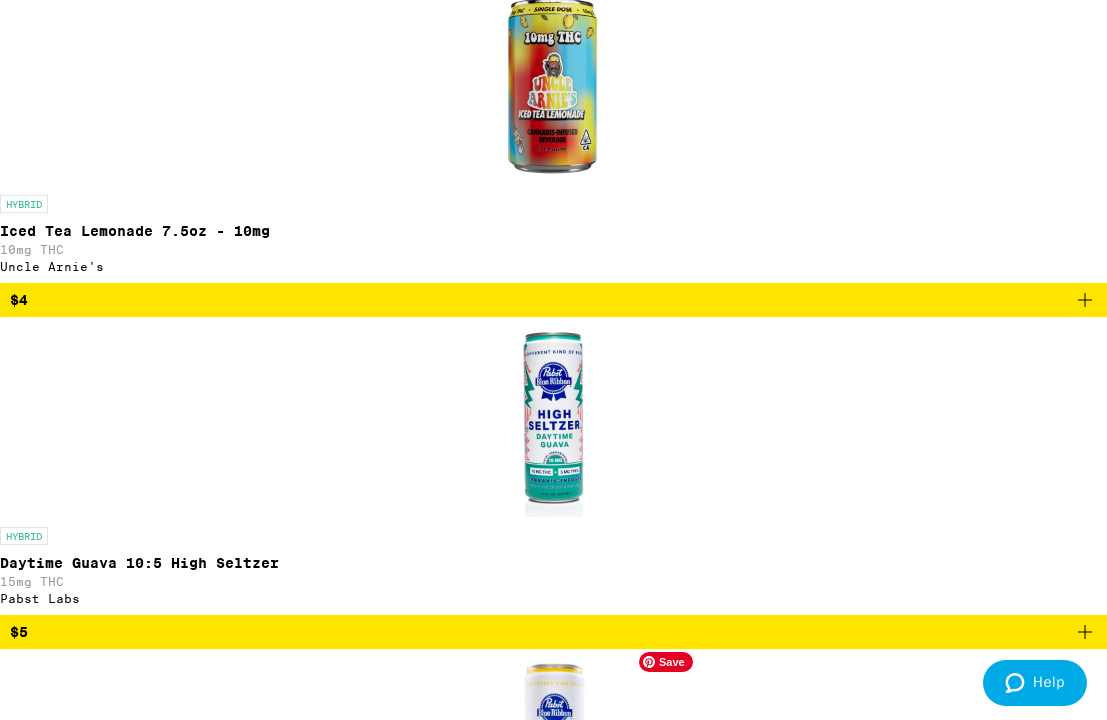 click 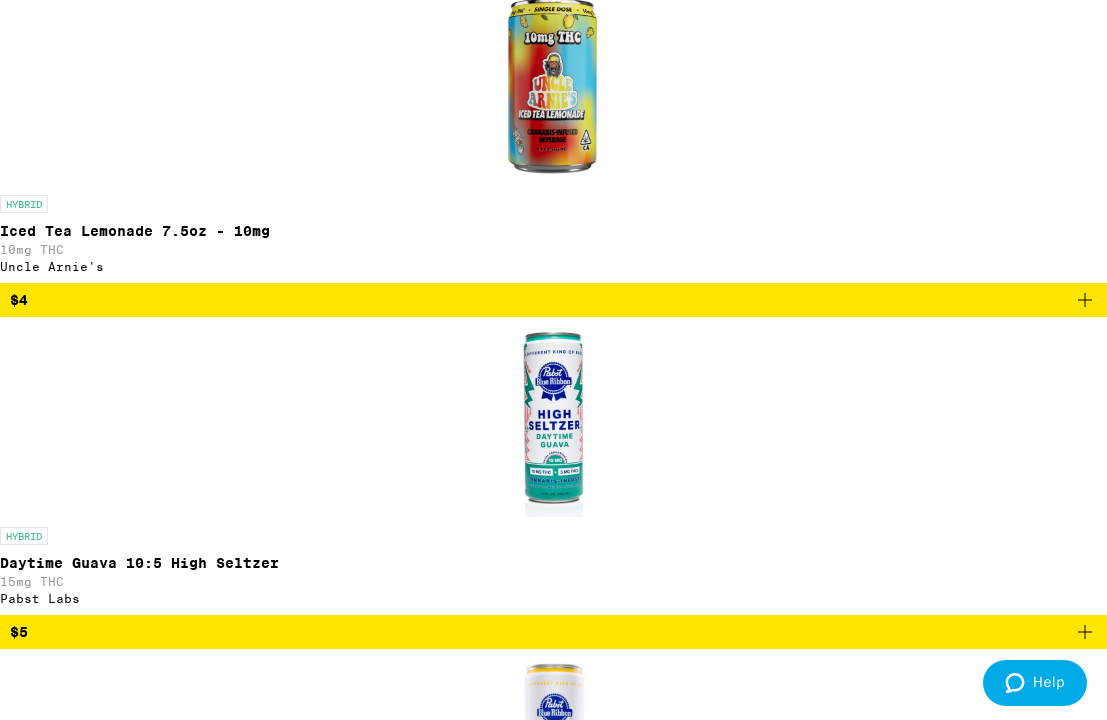 scroll, scrollTop: 754, scrollLeft: 0, axis: vertical 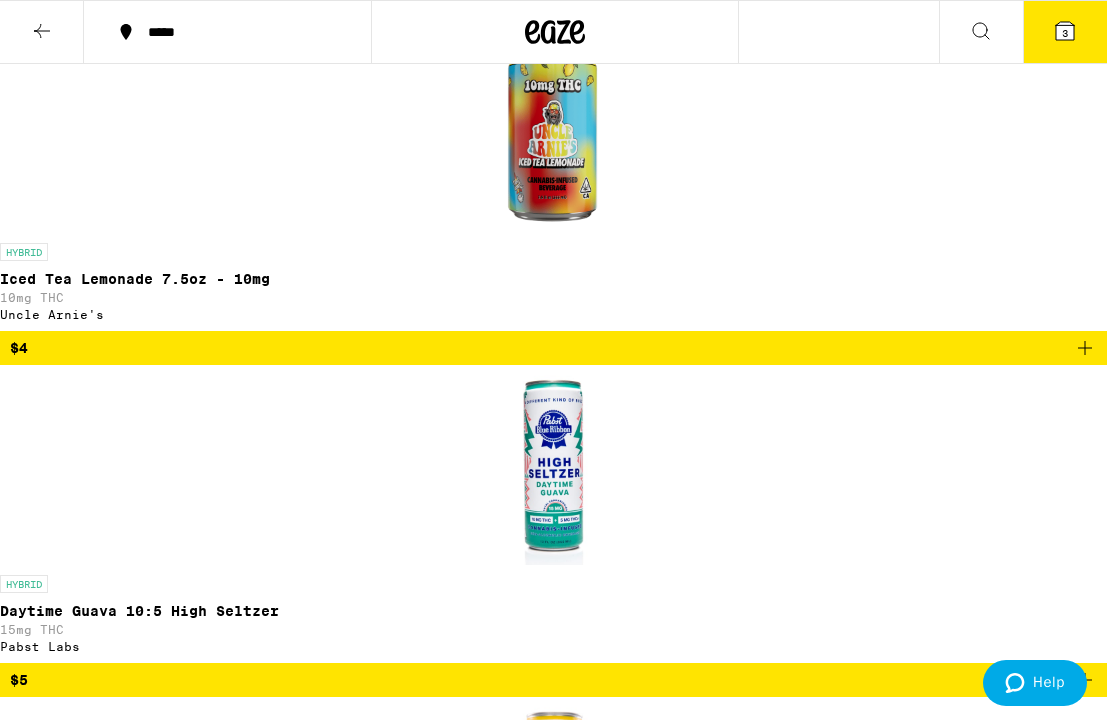 click on "3" at bounding box center (1065, 32) 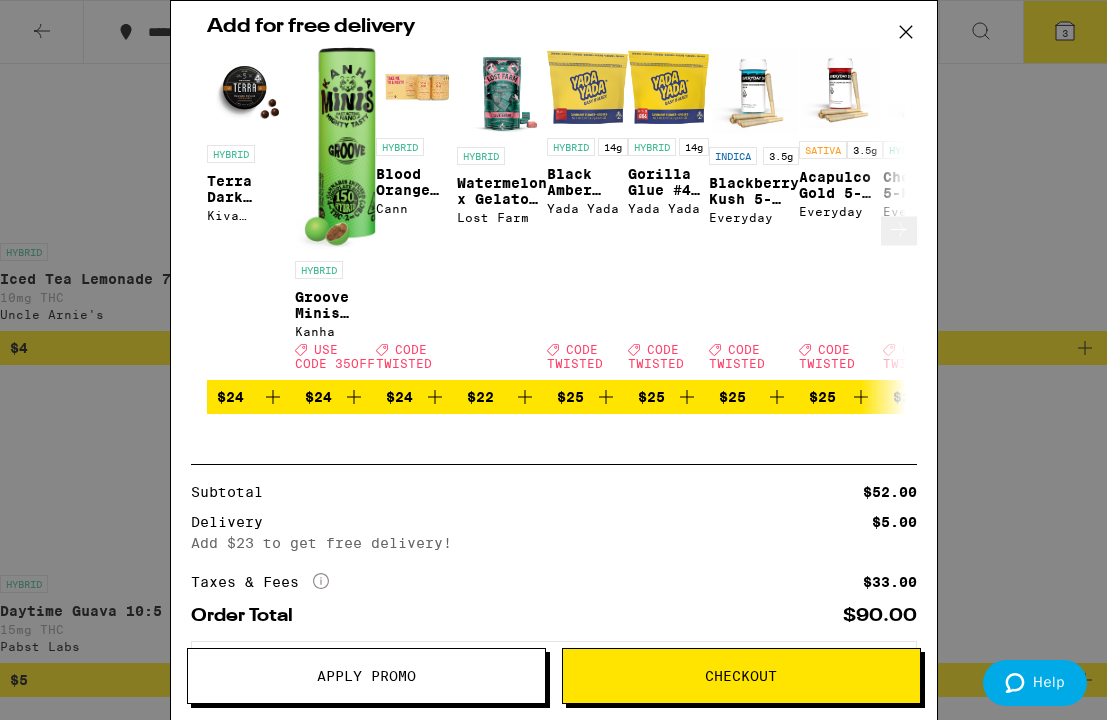 scroll, scrollTop: 274, scrollLeft: 0, axis: vertical 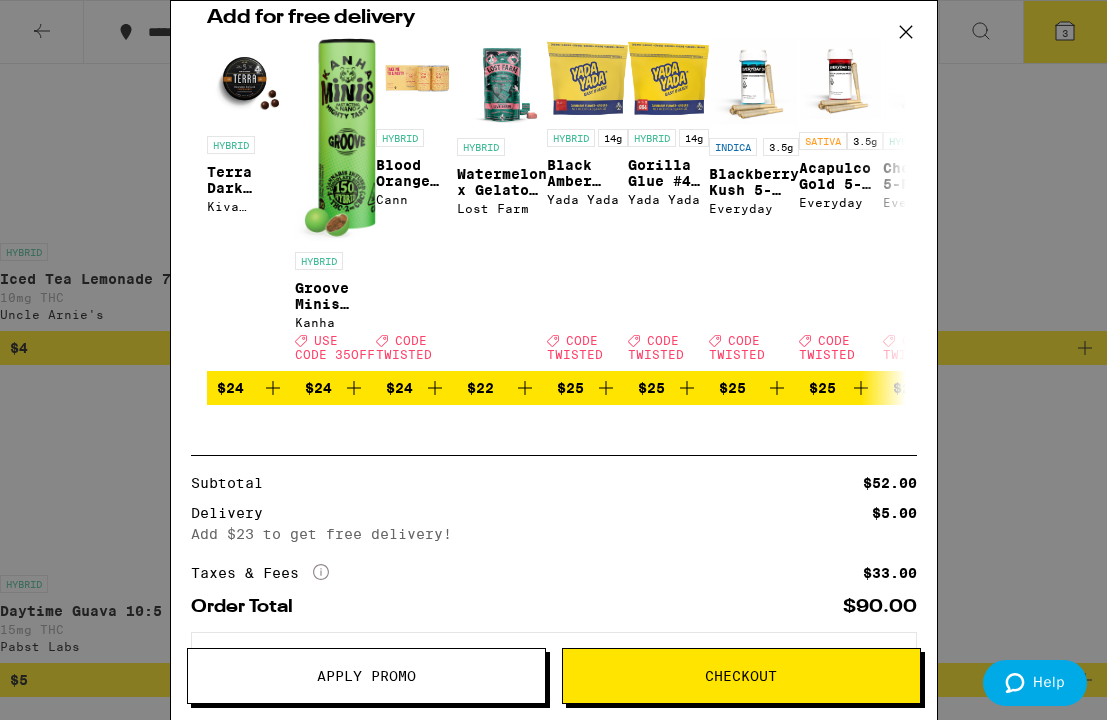 click 